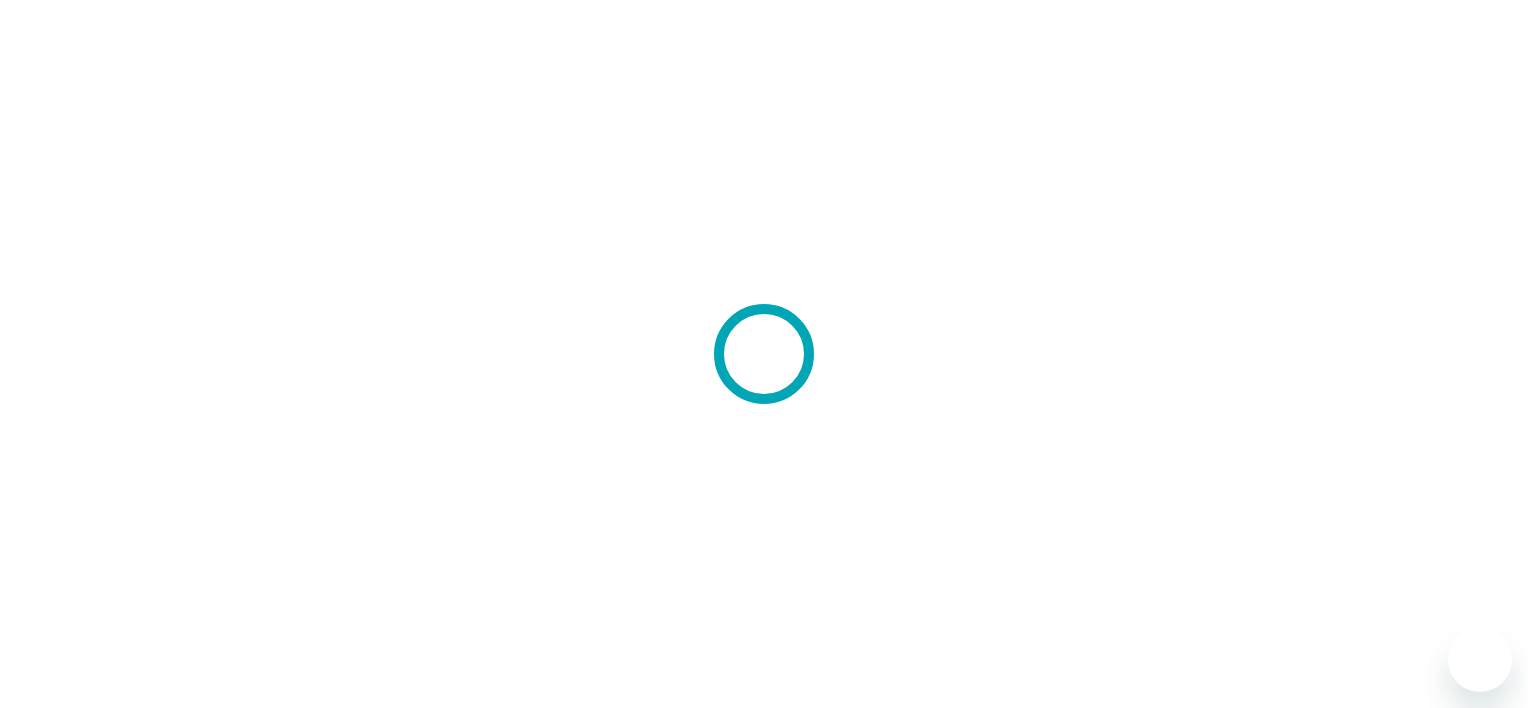 scroll, scrollTop: 0, scrollLeft: 0, axis: both 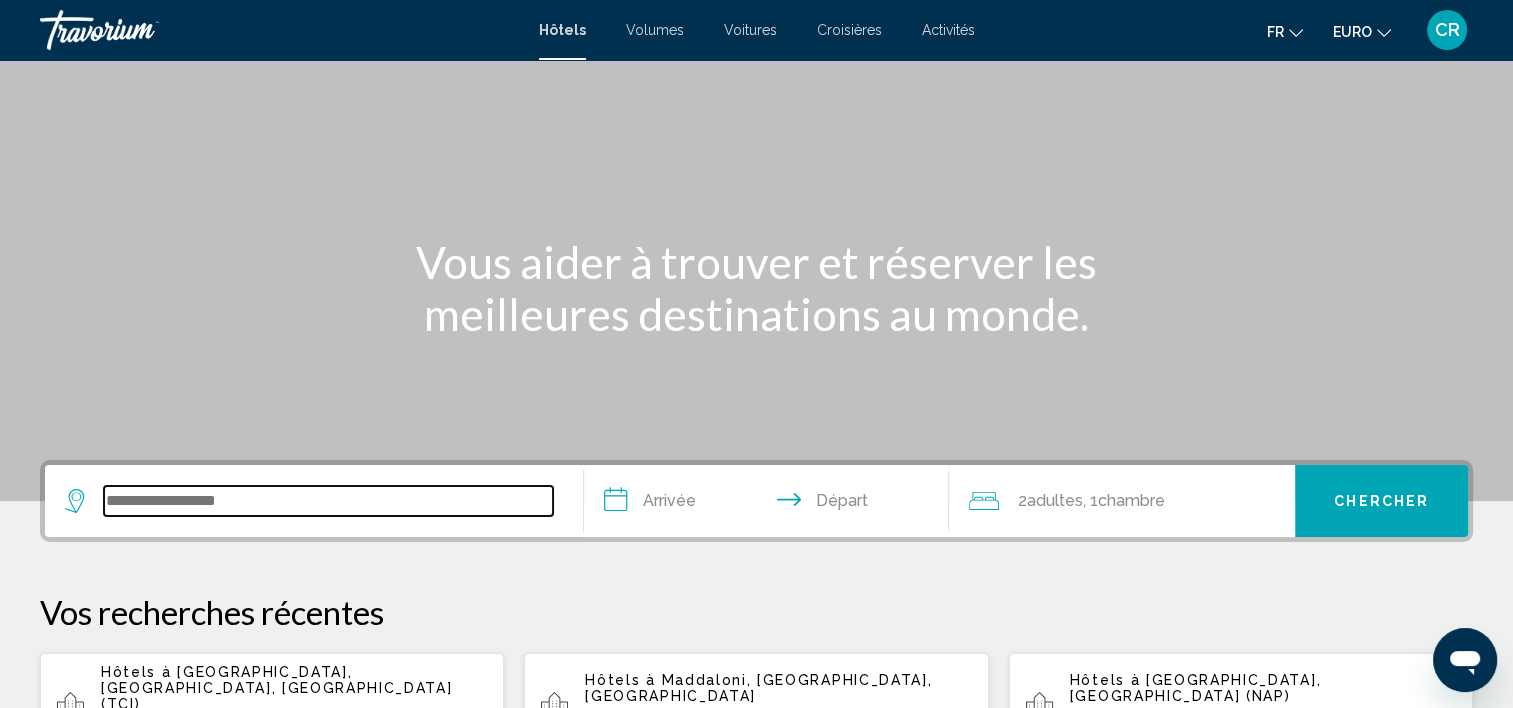 click at bounding box center (328, 501) 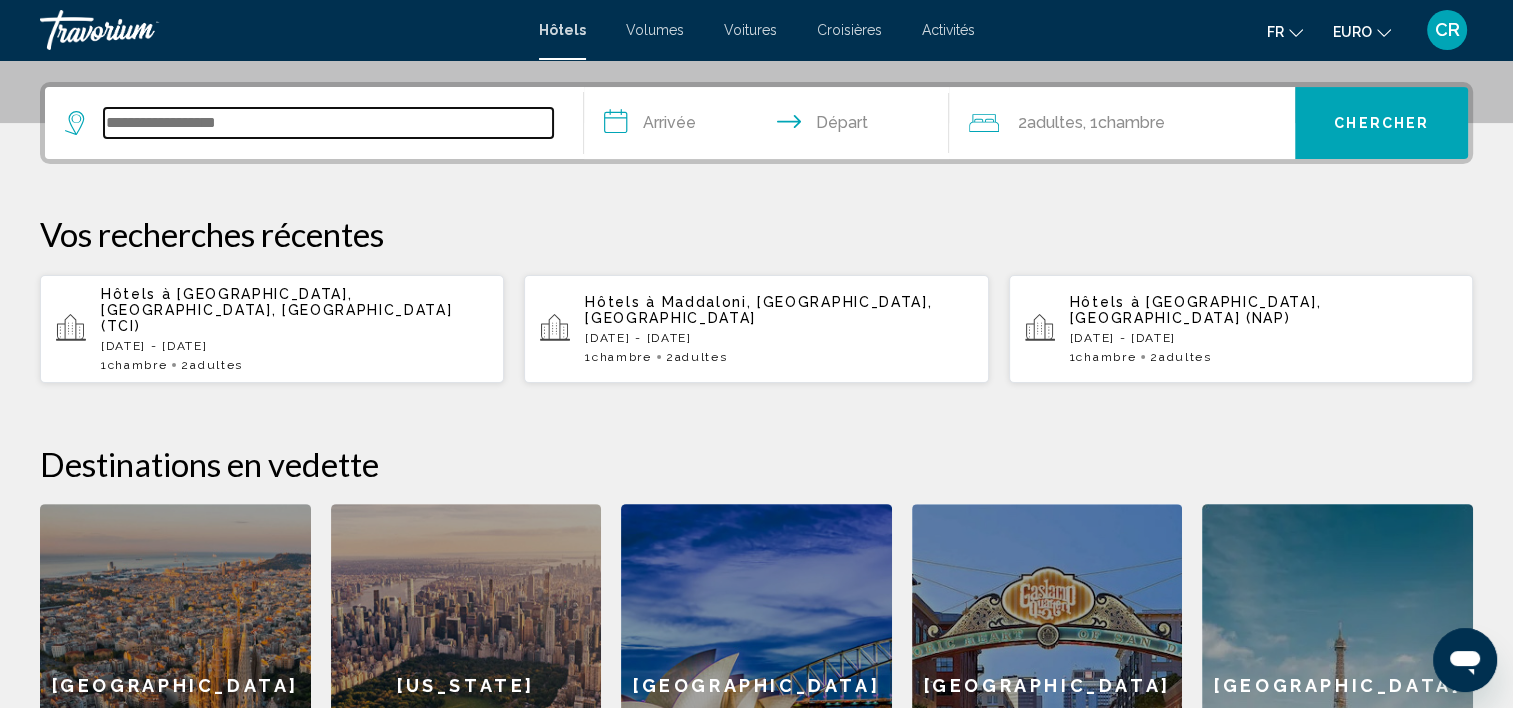 scroll, scrollTop: 493, scrollLeft: 0, axis: vertical 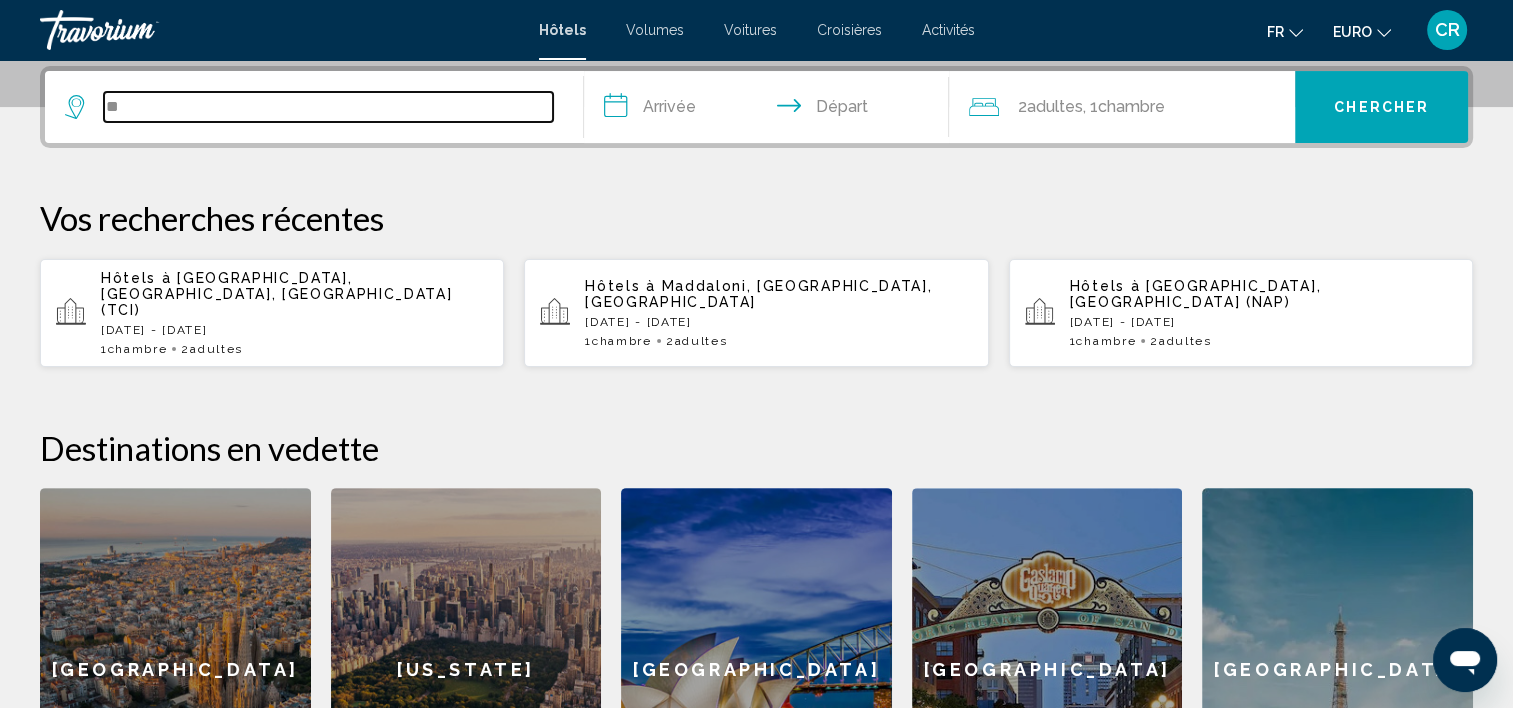 type on "*" 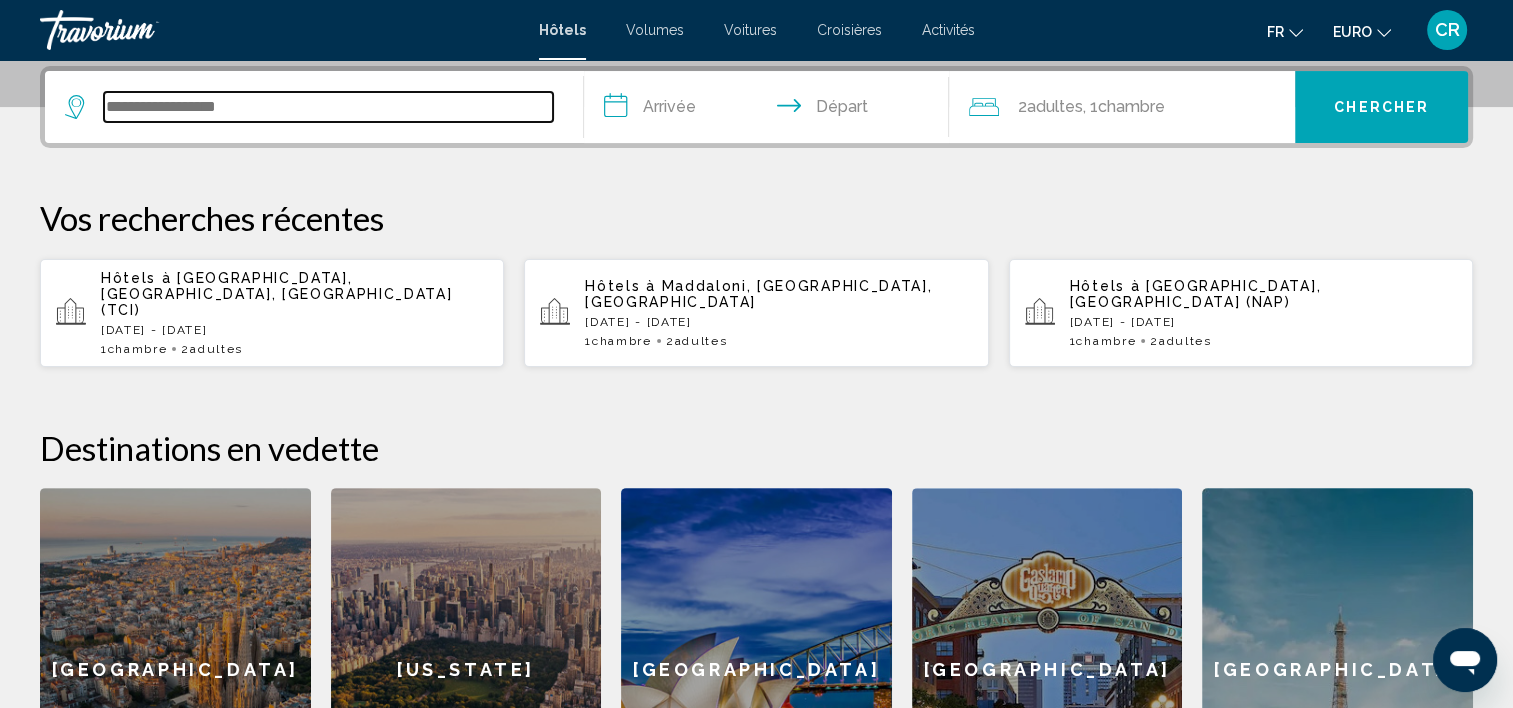 click at bounding box center [328, 107] 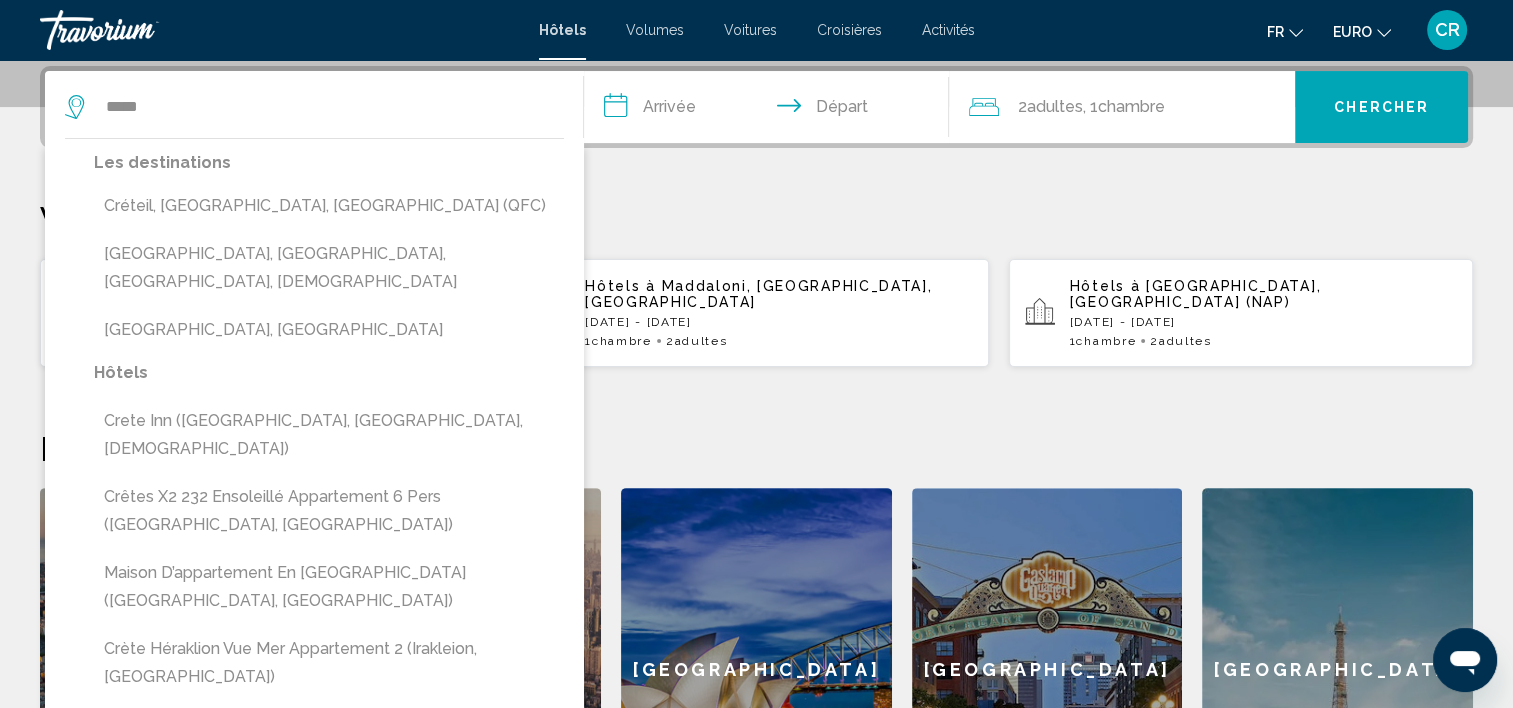 drag, startPoint x: 234, startPoint y: 292, endPoint x: 480, endPoint y: 153, distance: 282.5544 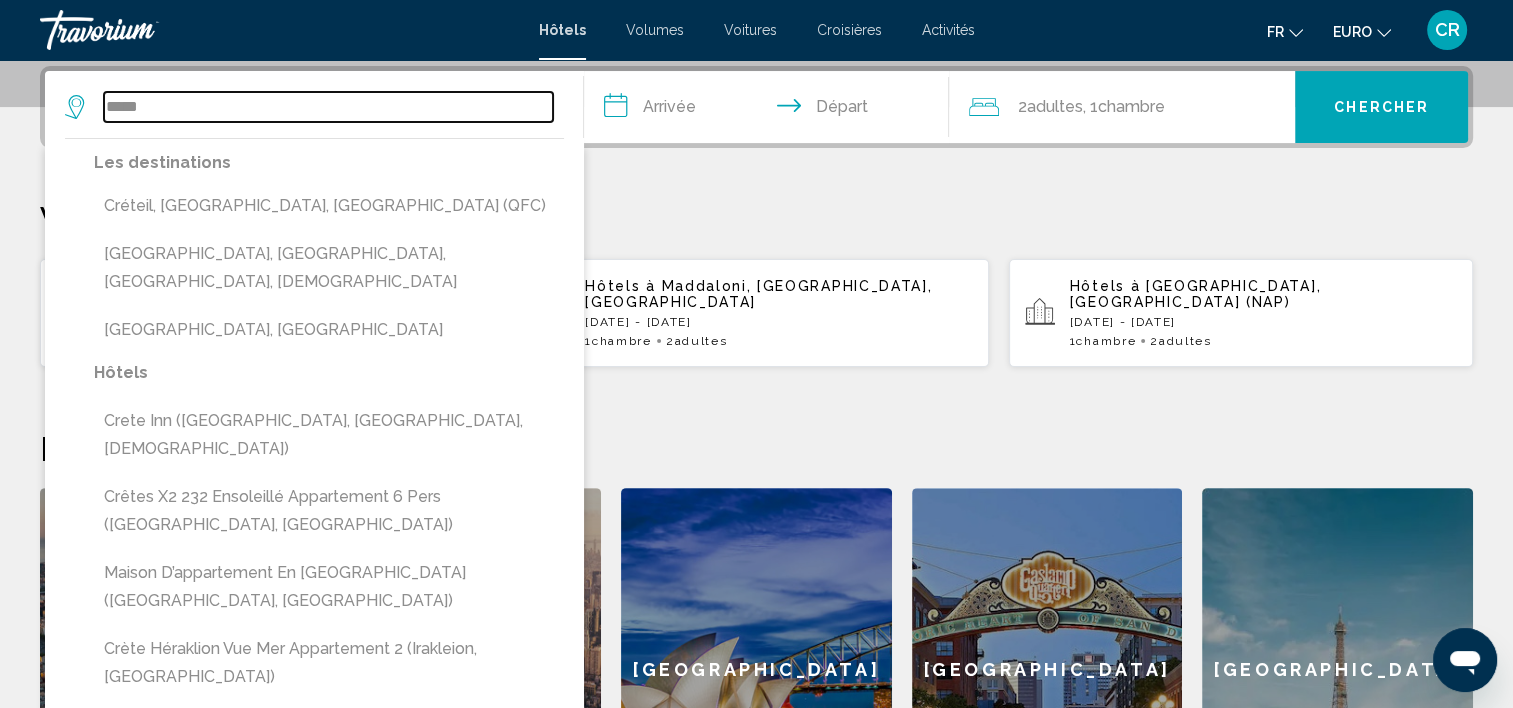 type on "**********" 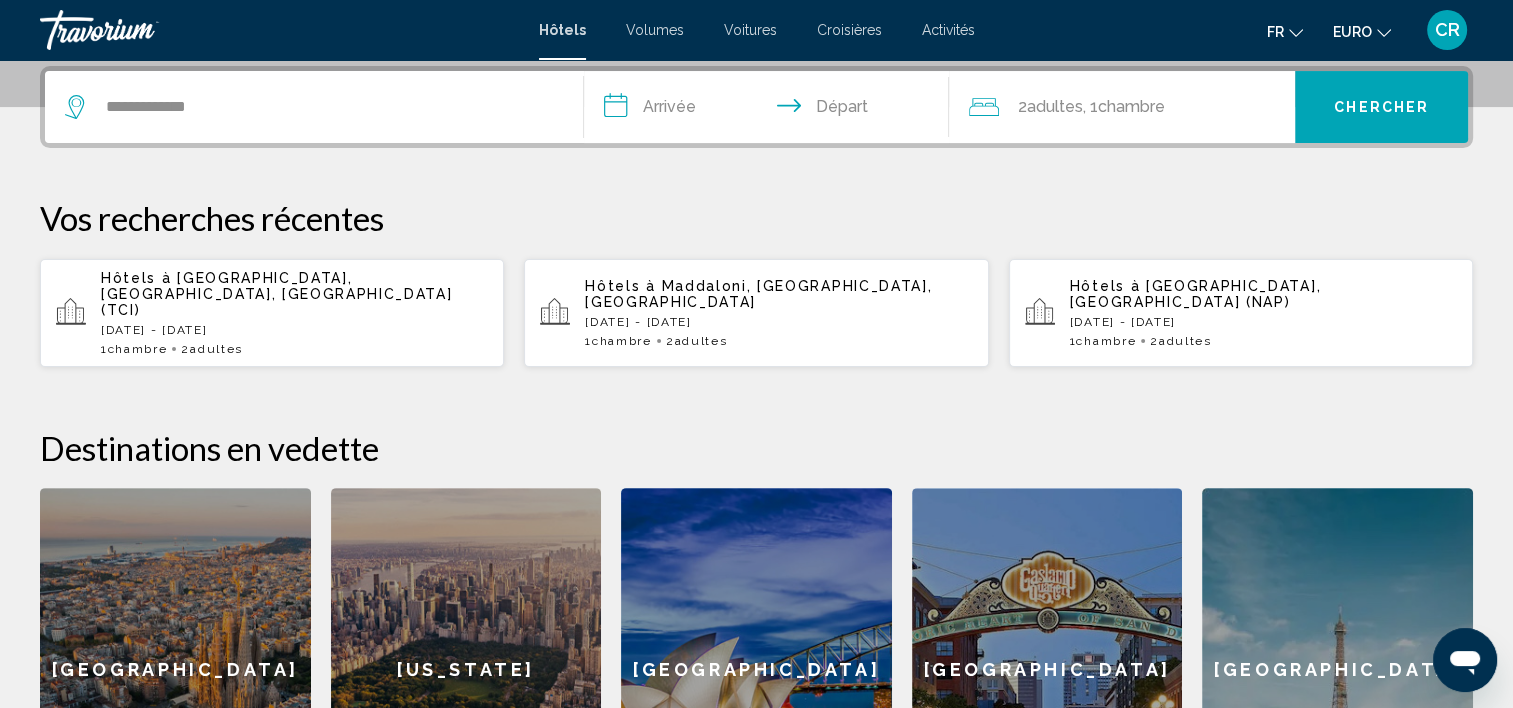 click on "**********" at bounding box center [771, 110] 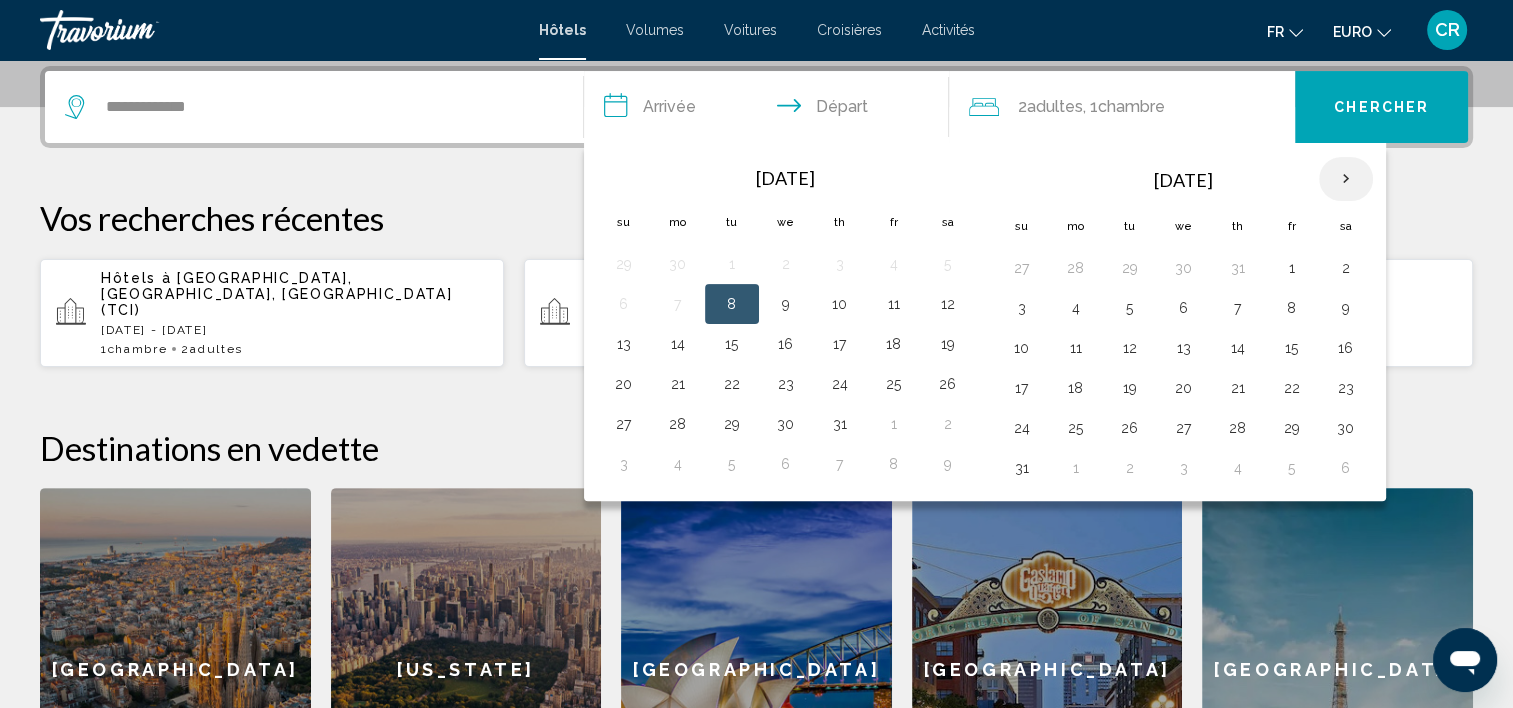 click at bounding box center (1346, 179) 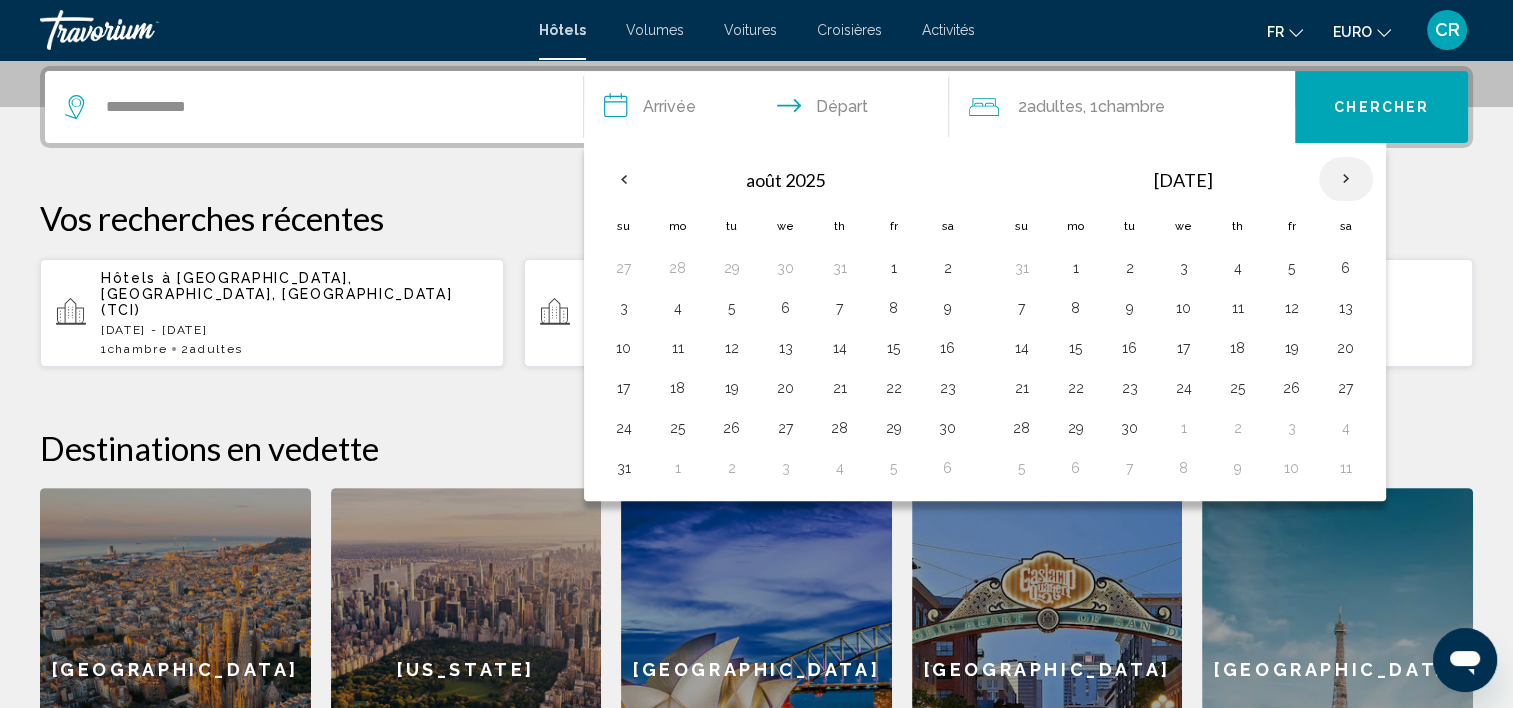 click at bounding box center [1346, 179] 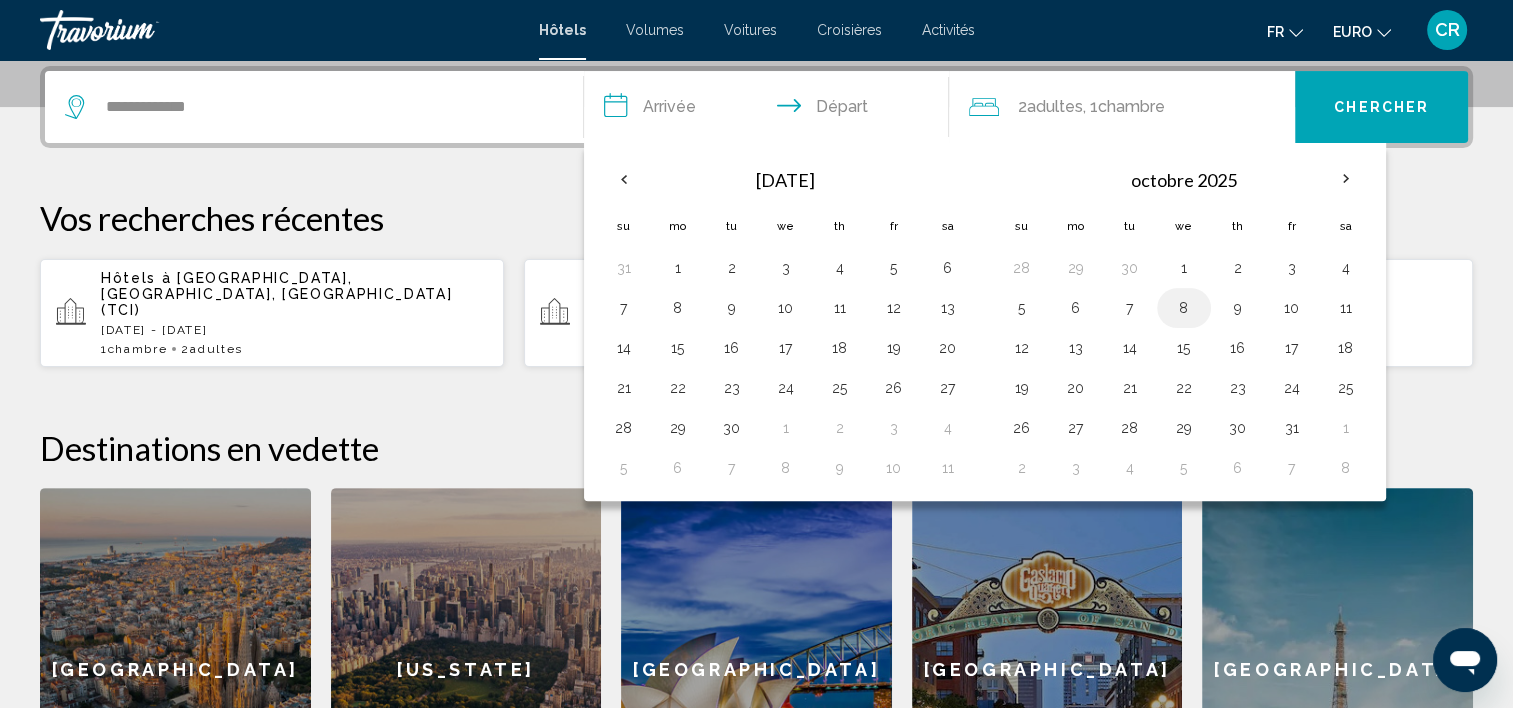 click on "8" at bounding box center (1184, 308) 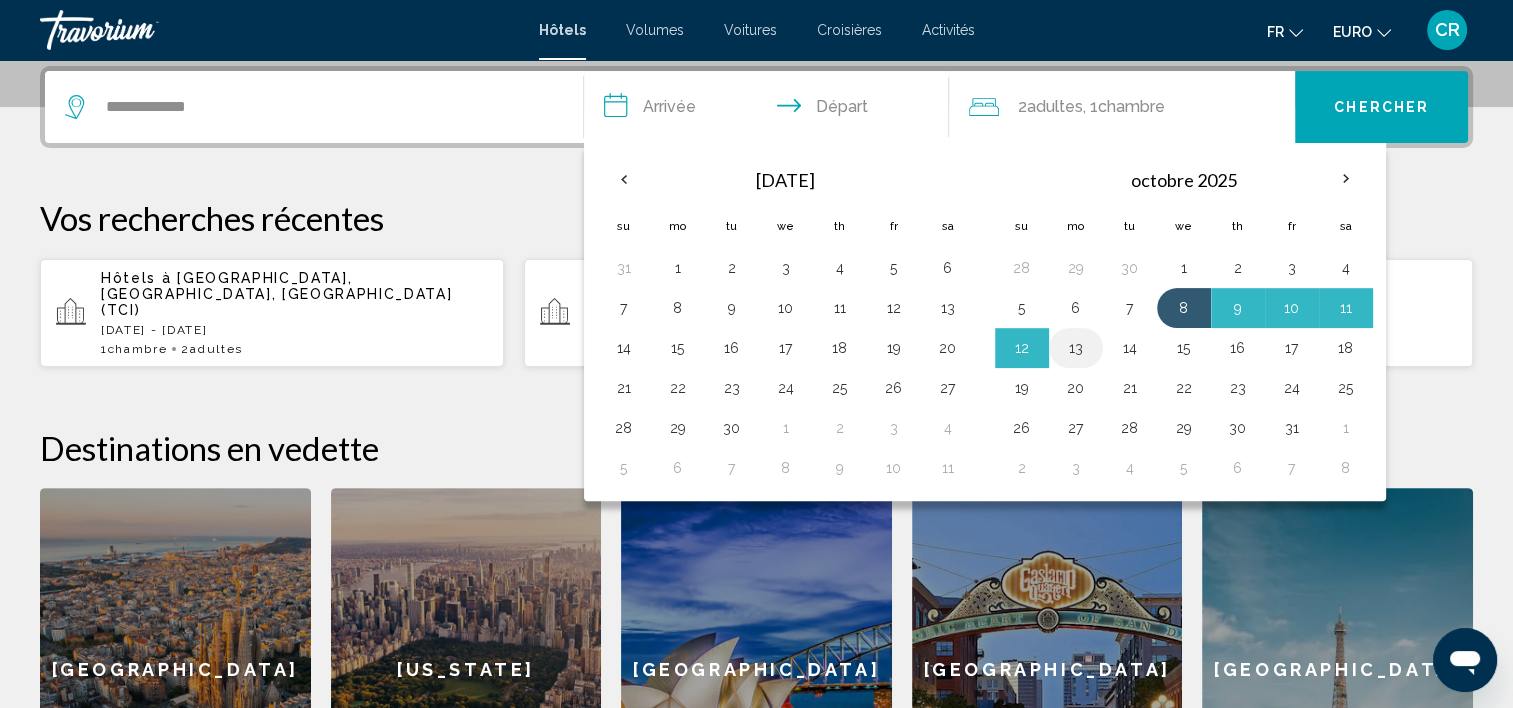 click on "13" at bounding box center [1076, 348] 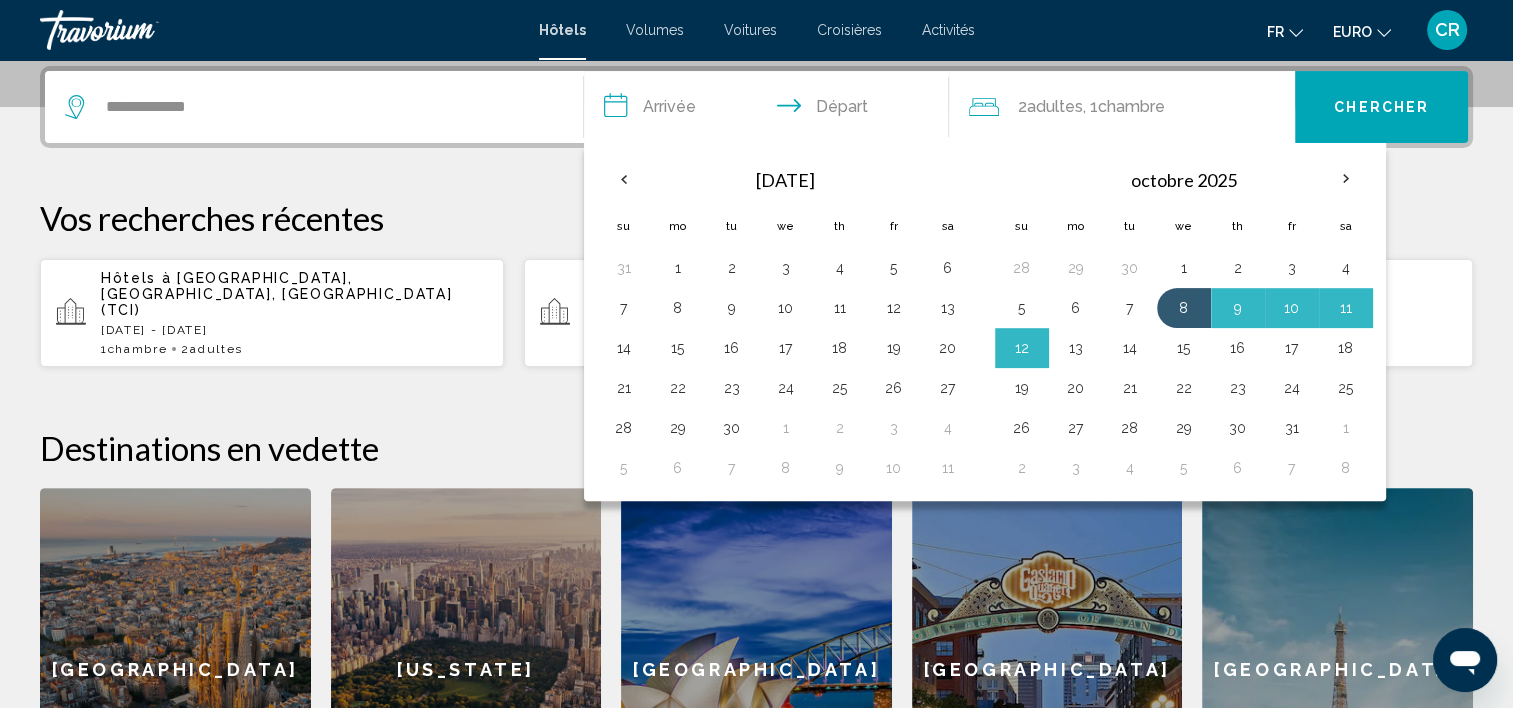 type on "**********" 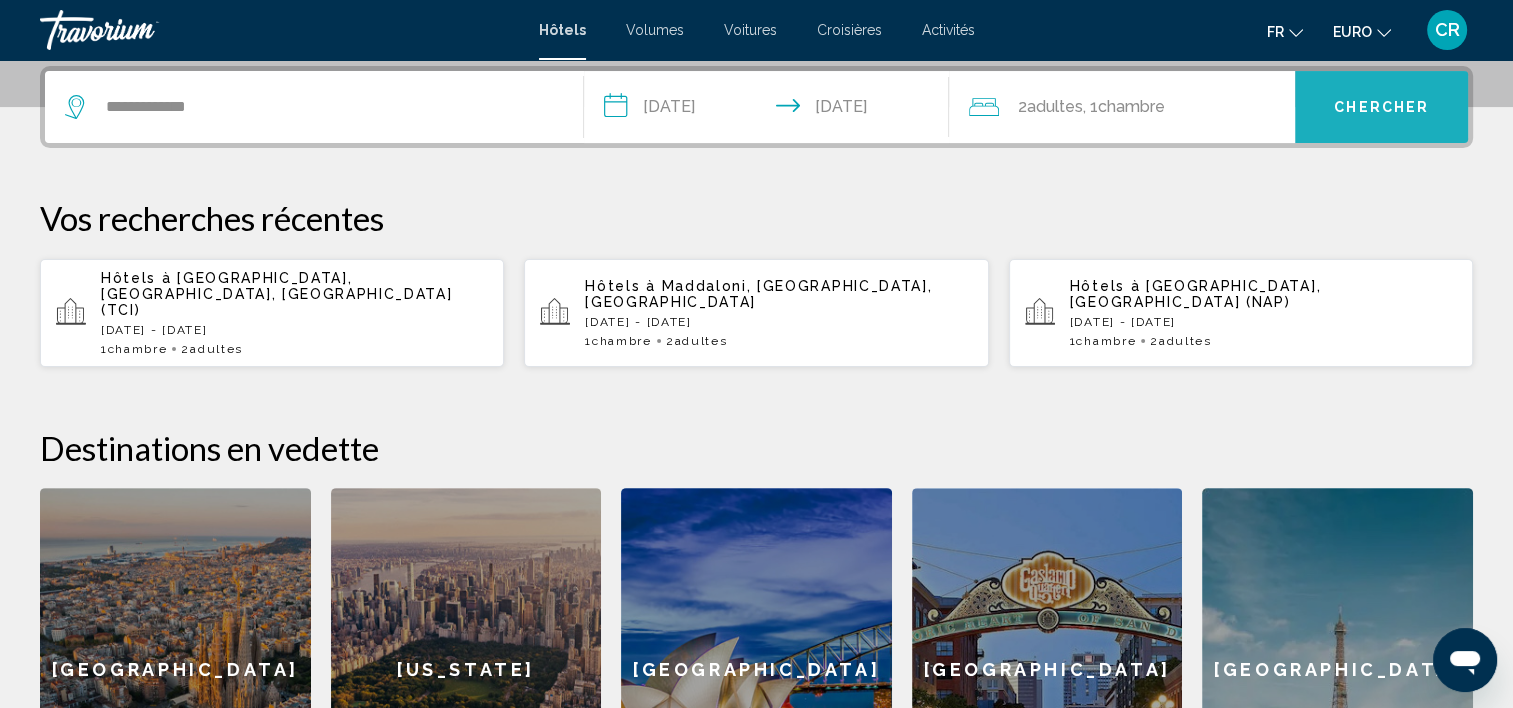 click on "Chercher" at bounding box center [1381, 108] 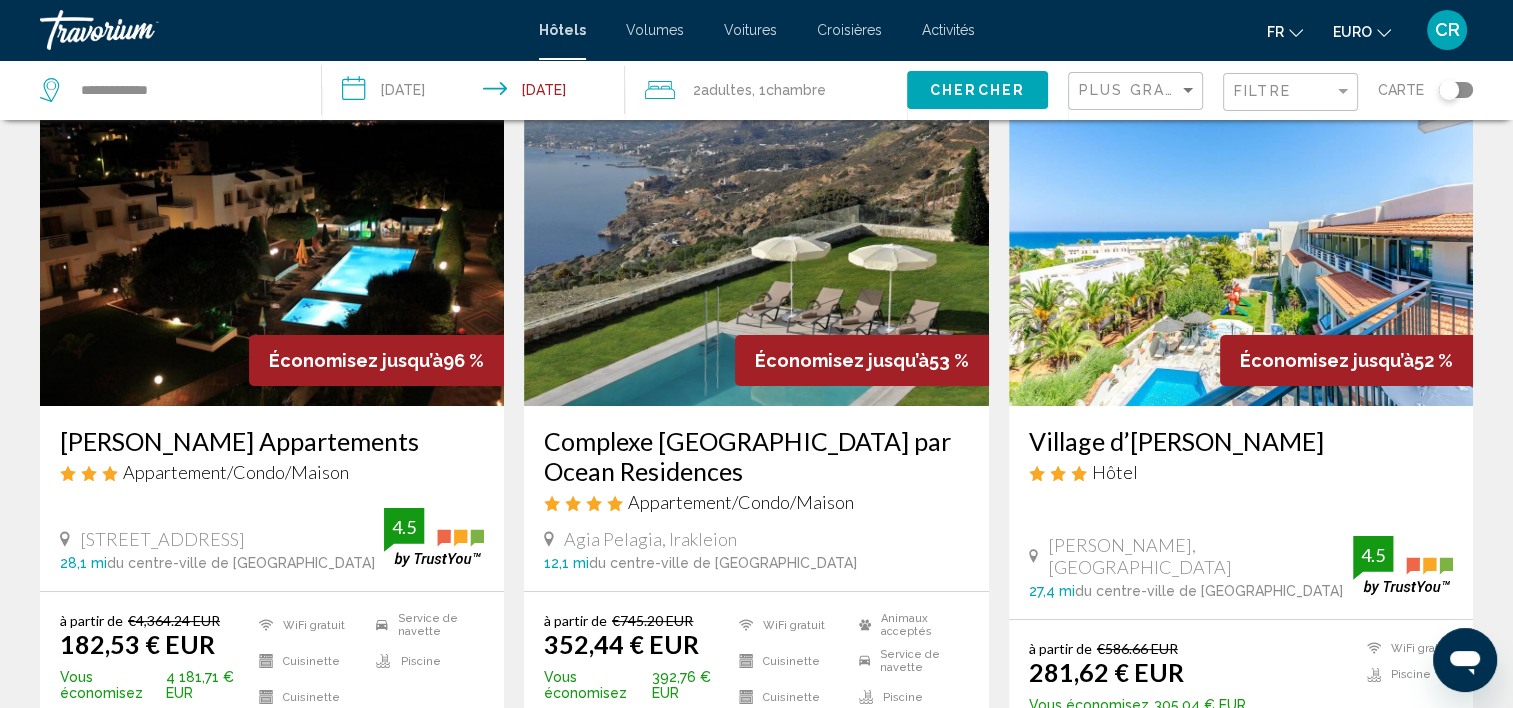 scroll, scrollTop: 200, scrollLeft: 0, axis: vertical 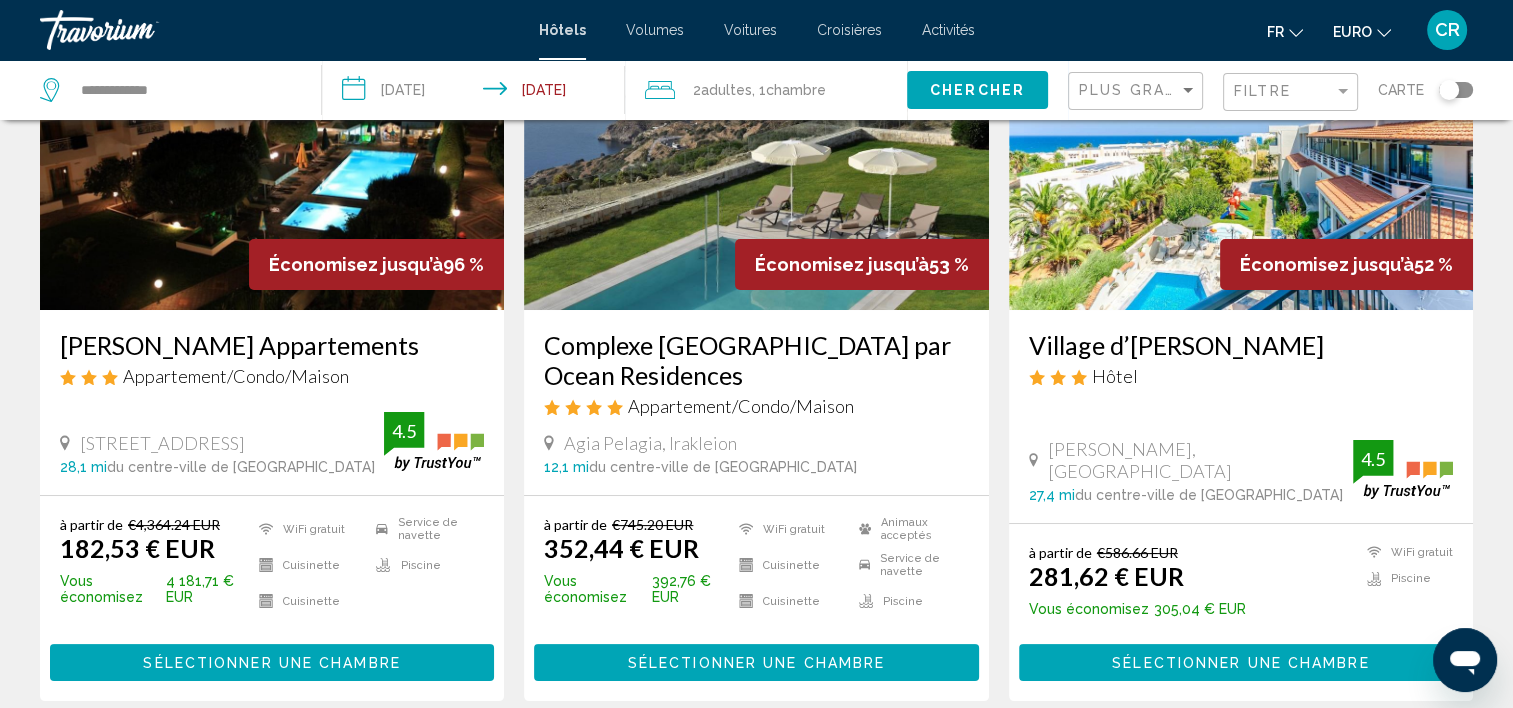 click at bounding box center [272, 150] 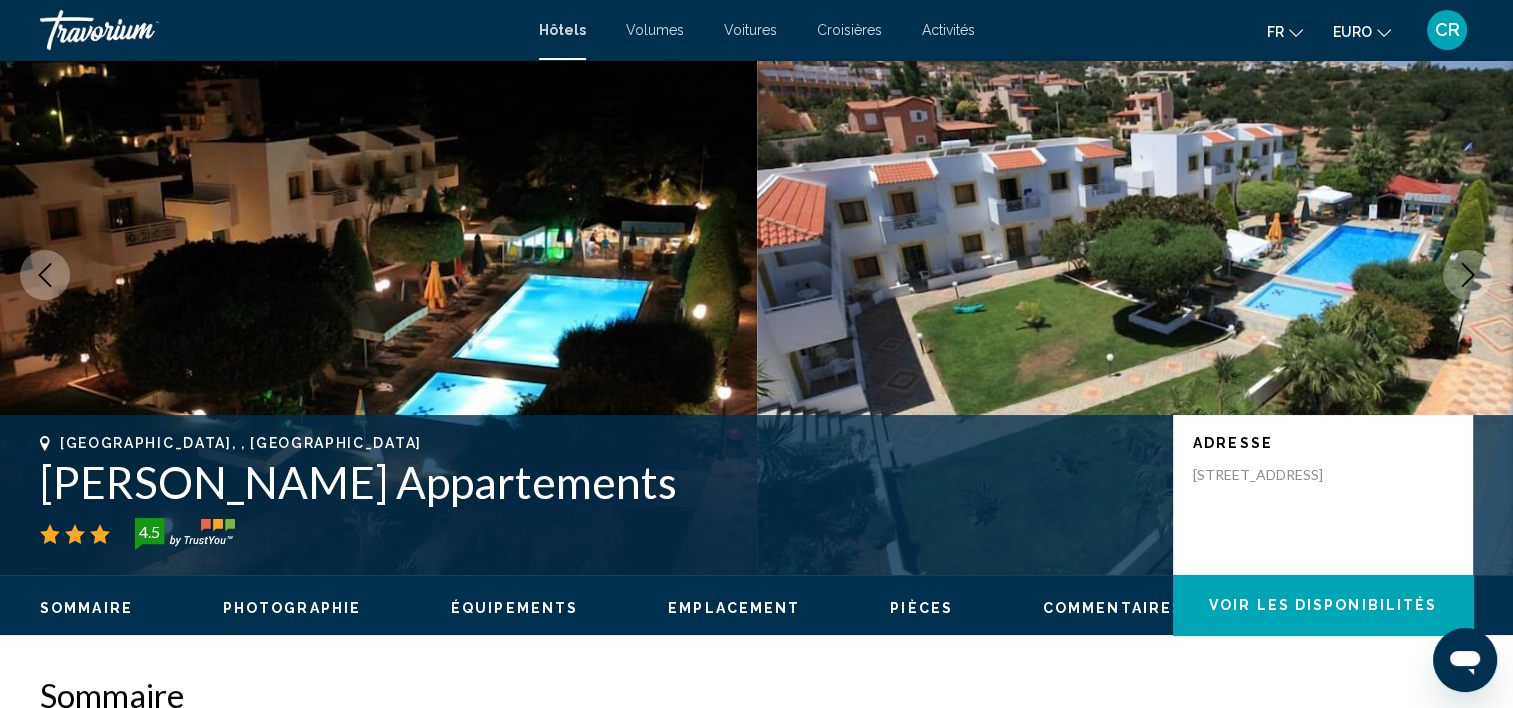 scroll, scrollTop: 305, scrollLeft: 0, axis: vertical 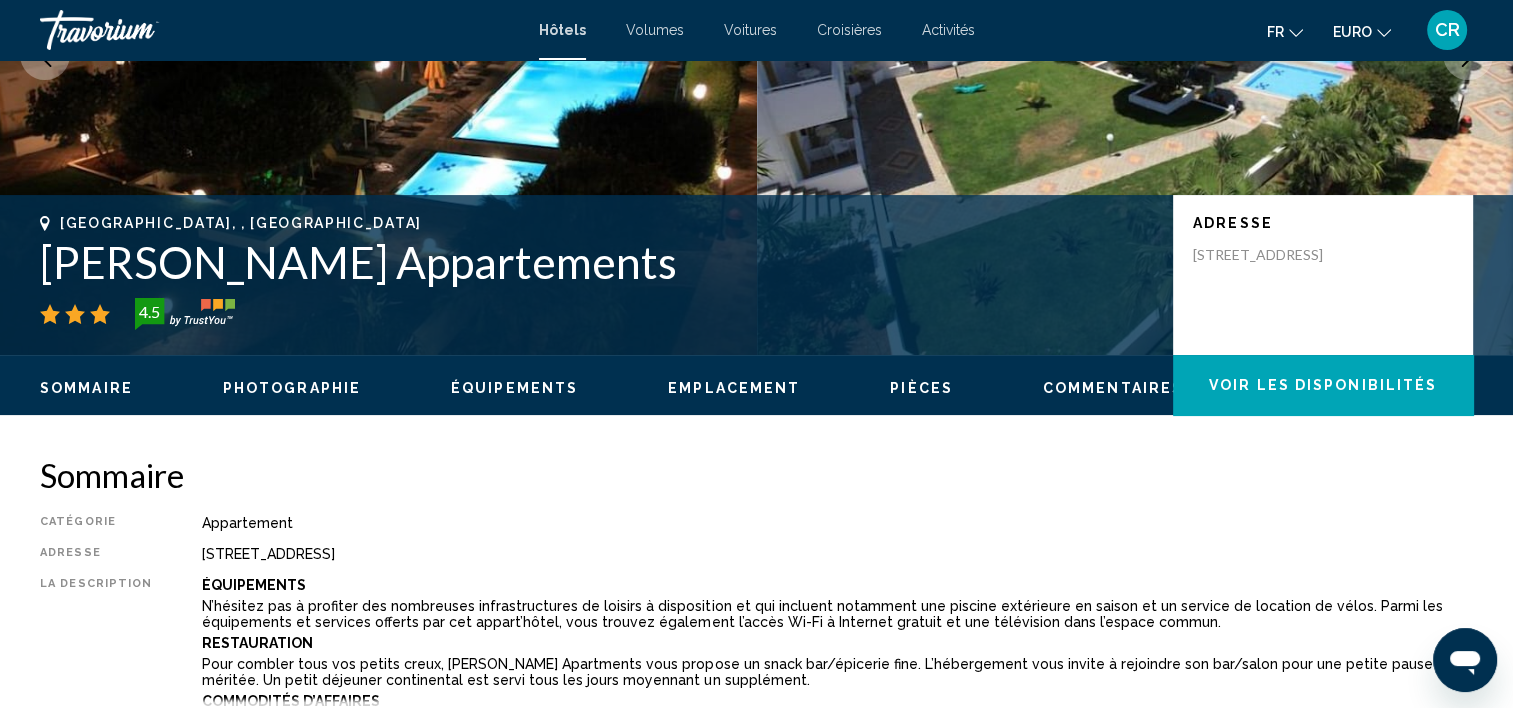 drag, startPoint x: 63, startPoint y: 217, endPoint x: 616, endPoint y: 279, distance: 556.4647 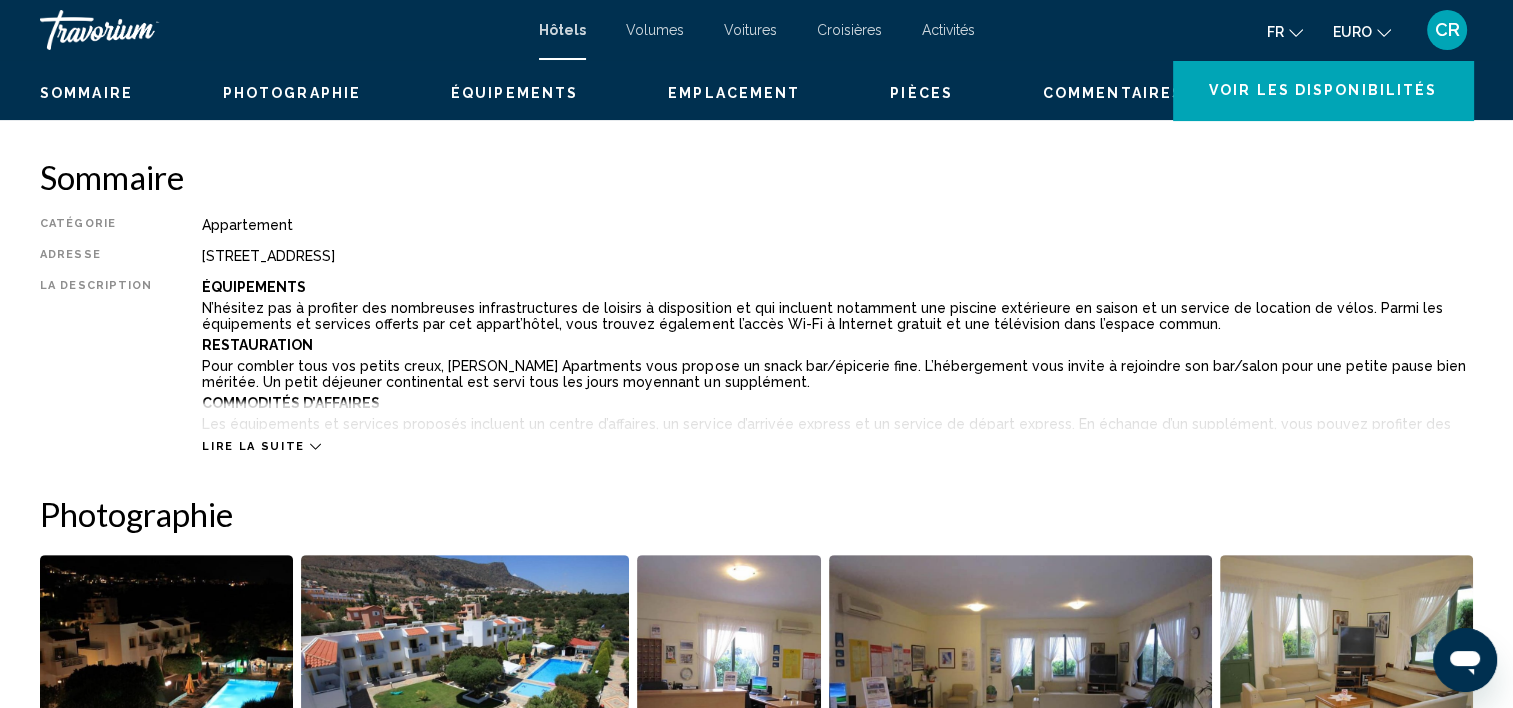 scroll, scrollTop: 605, scrollLeft: 0, axis: vertical 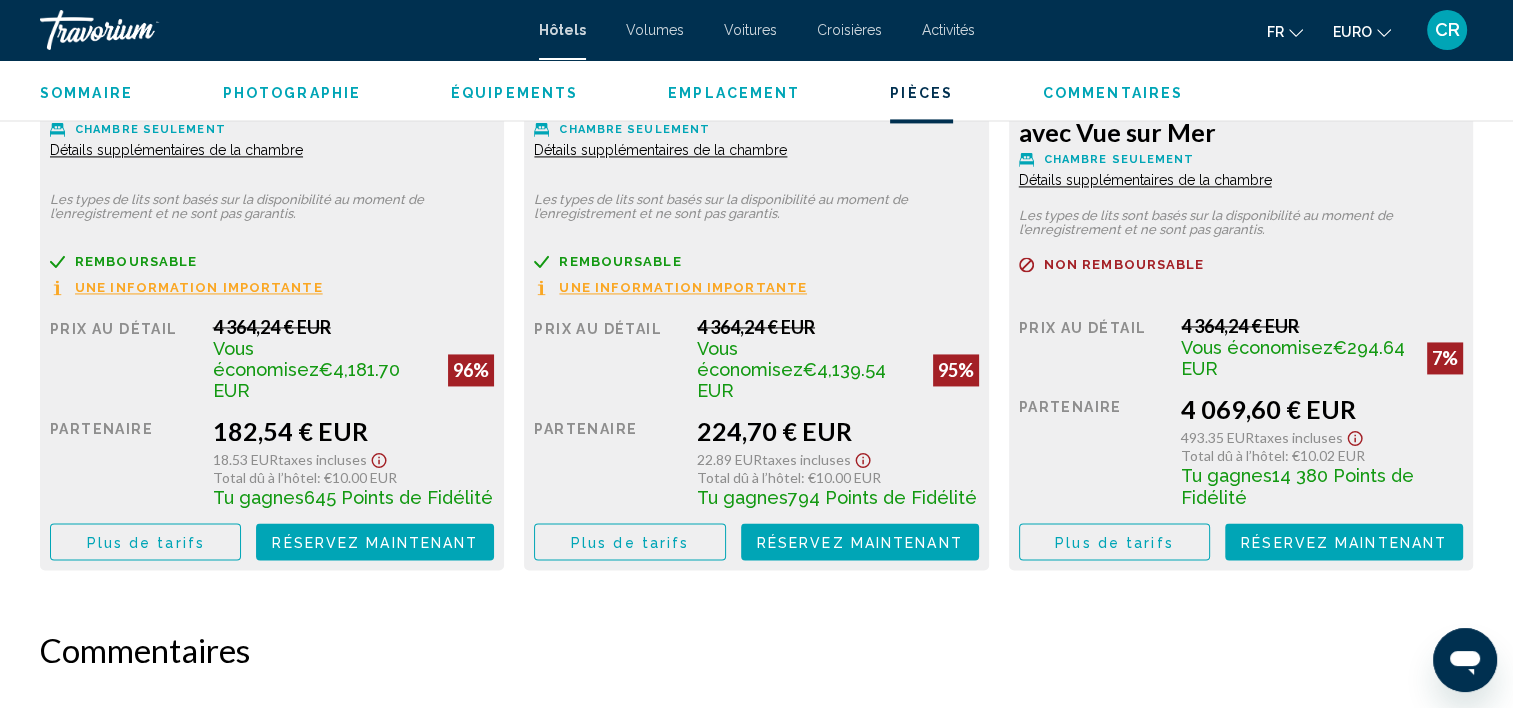 click on "Plus de tarifs" at bounding box center (146, 542) 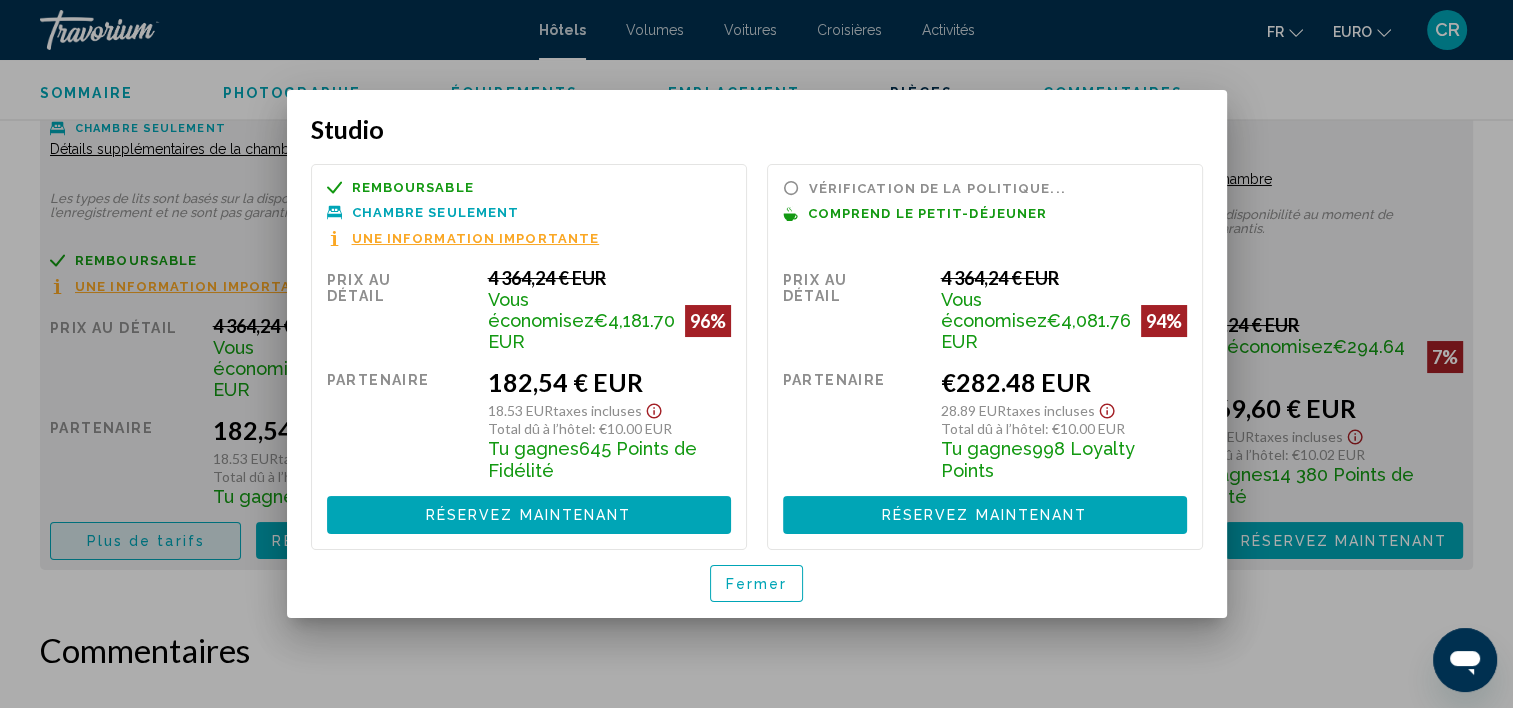 scroll, scrollTop: 0, scrollLeft: 0, axis: both 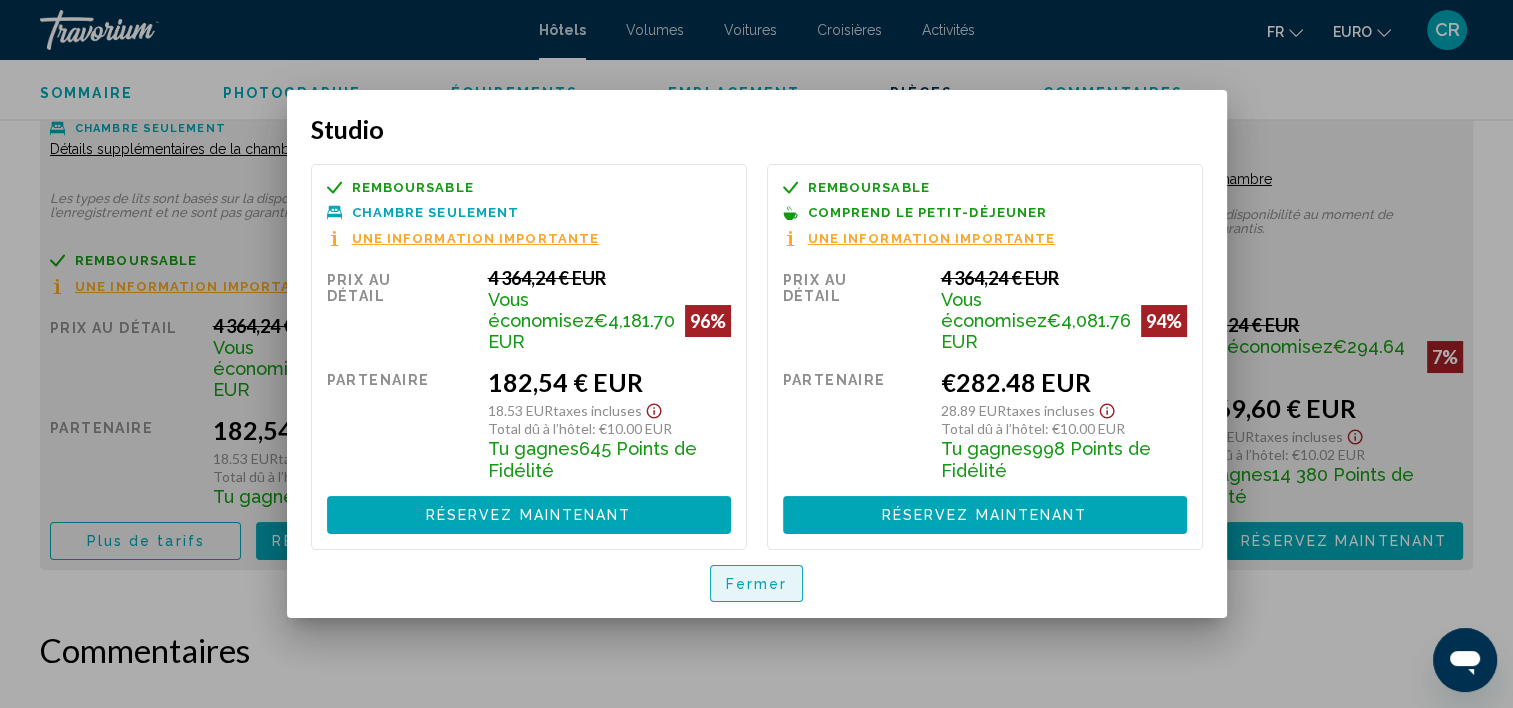 click on "Fermer" at bounding box center [757, 584] 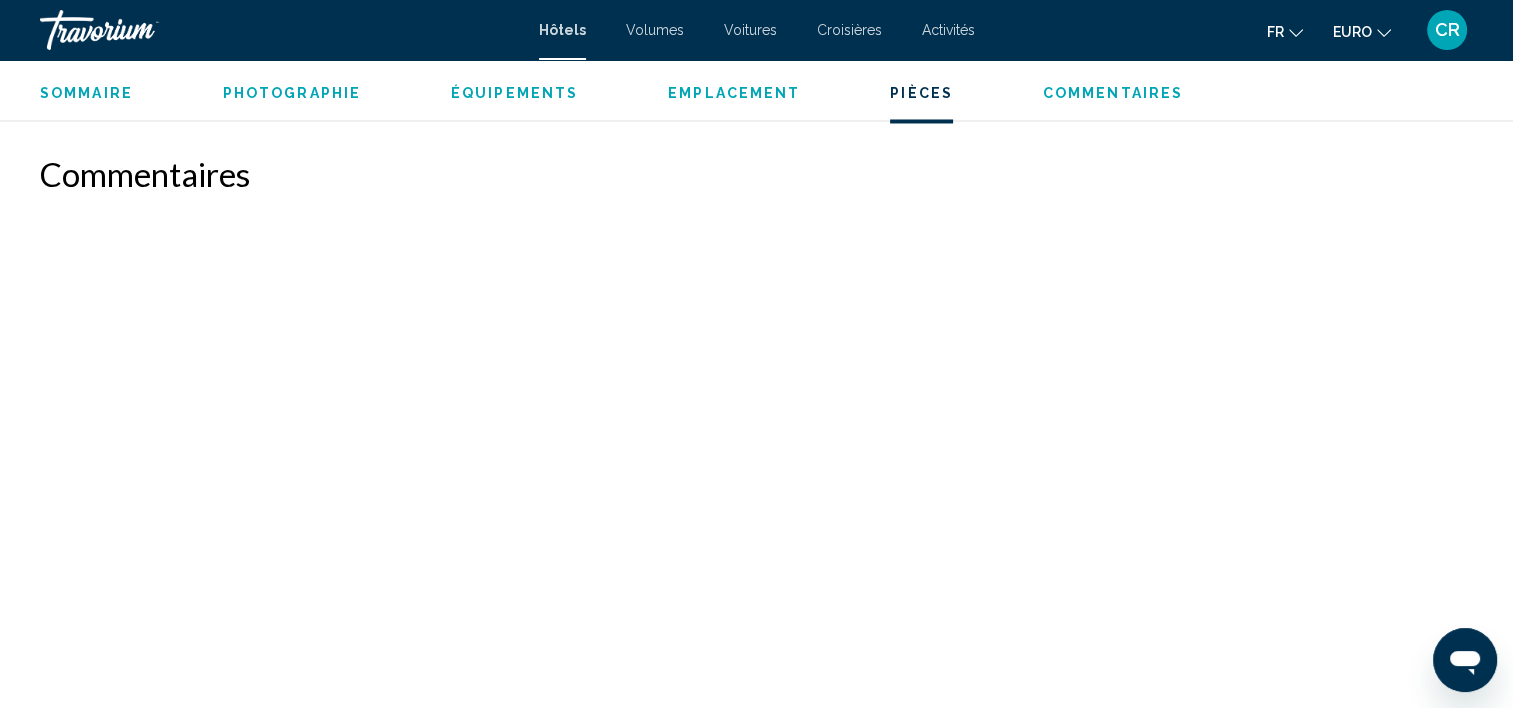 scroll, scrollTop: 3605, scrollLeft: 0, axis: vertical 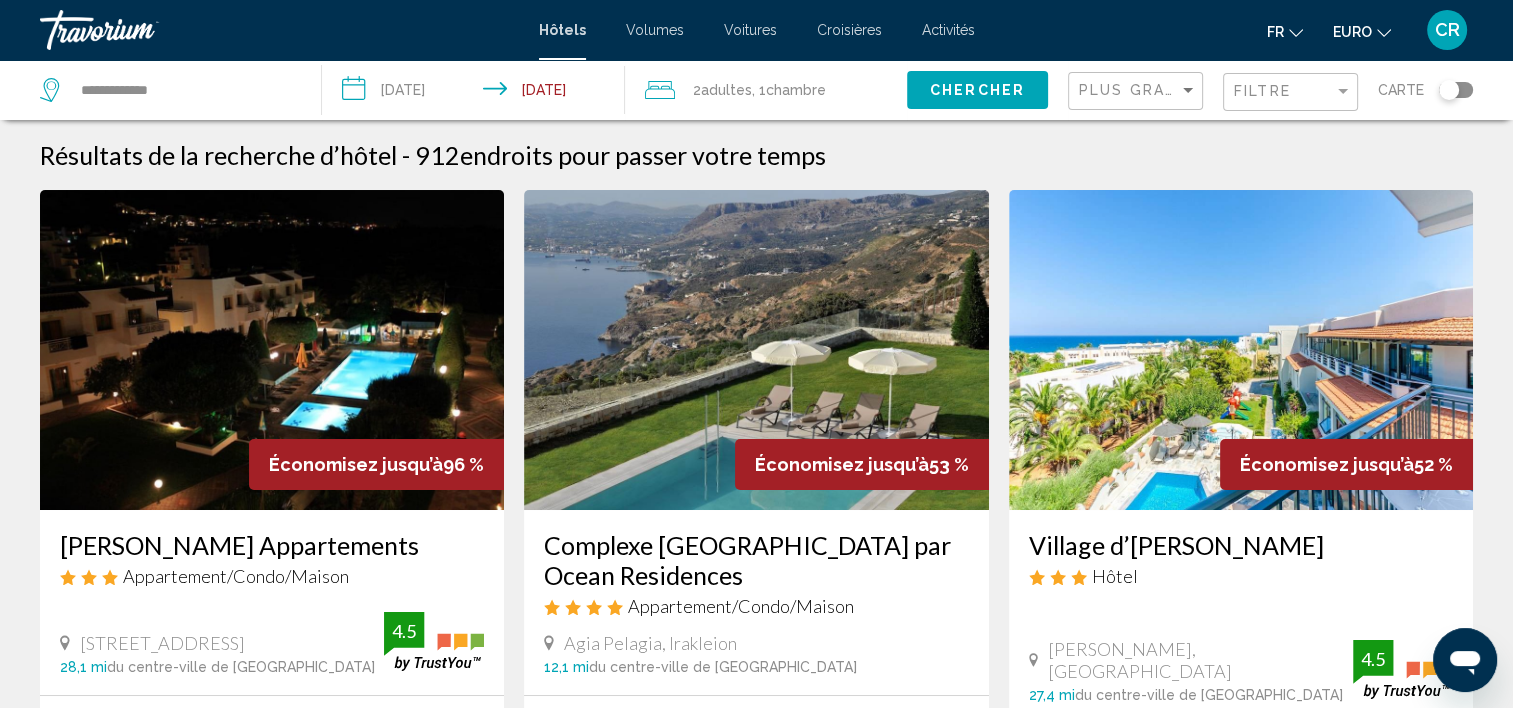click at bounding box center (1241, 350) 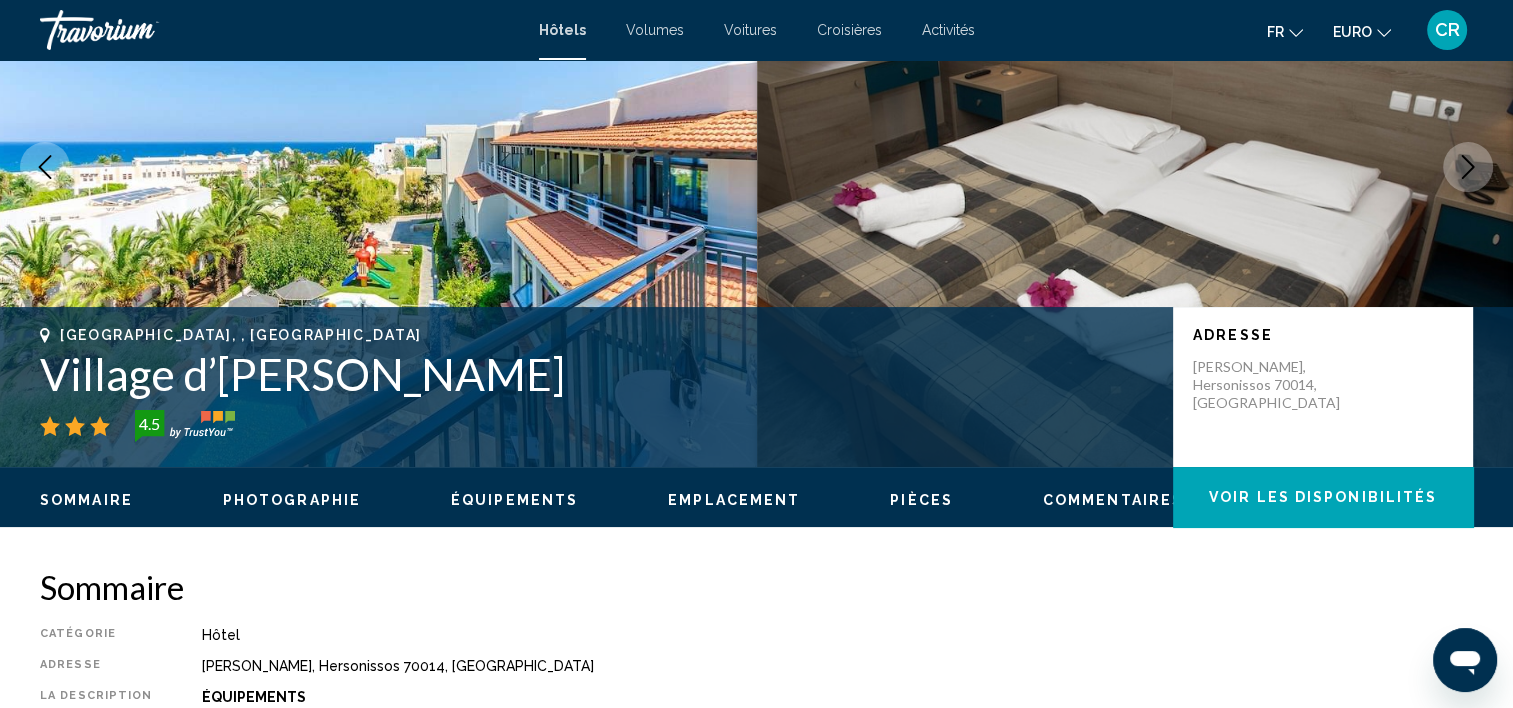 scroll, scrollTop: 205, scrollLeft: 0, axis: vertical 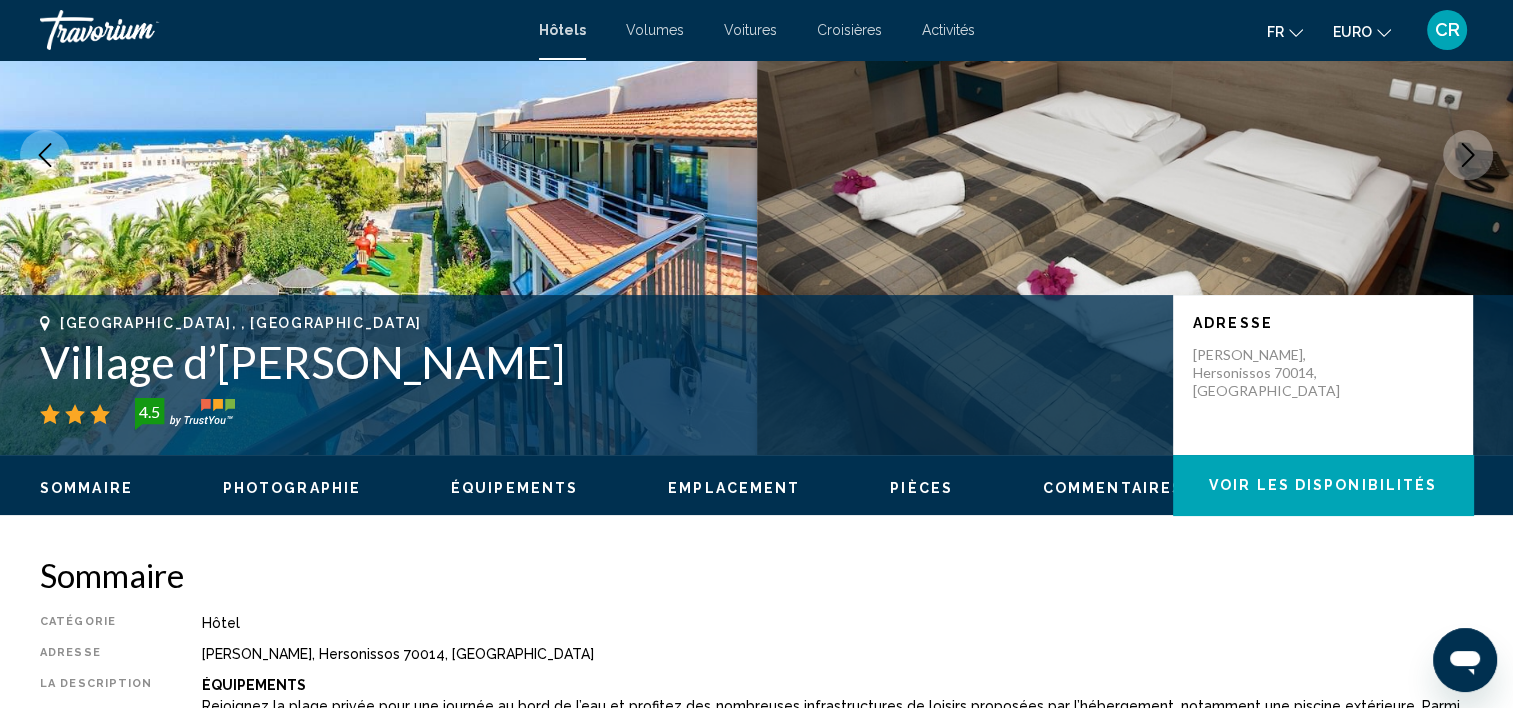 drag, startPoint x: 60, startPoint y: 320, endPoint x: 545, endPoint y: 372, distance: 487.77966 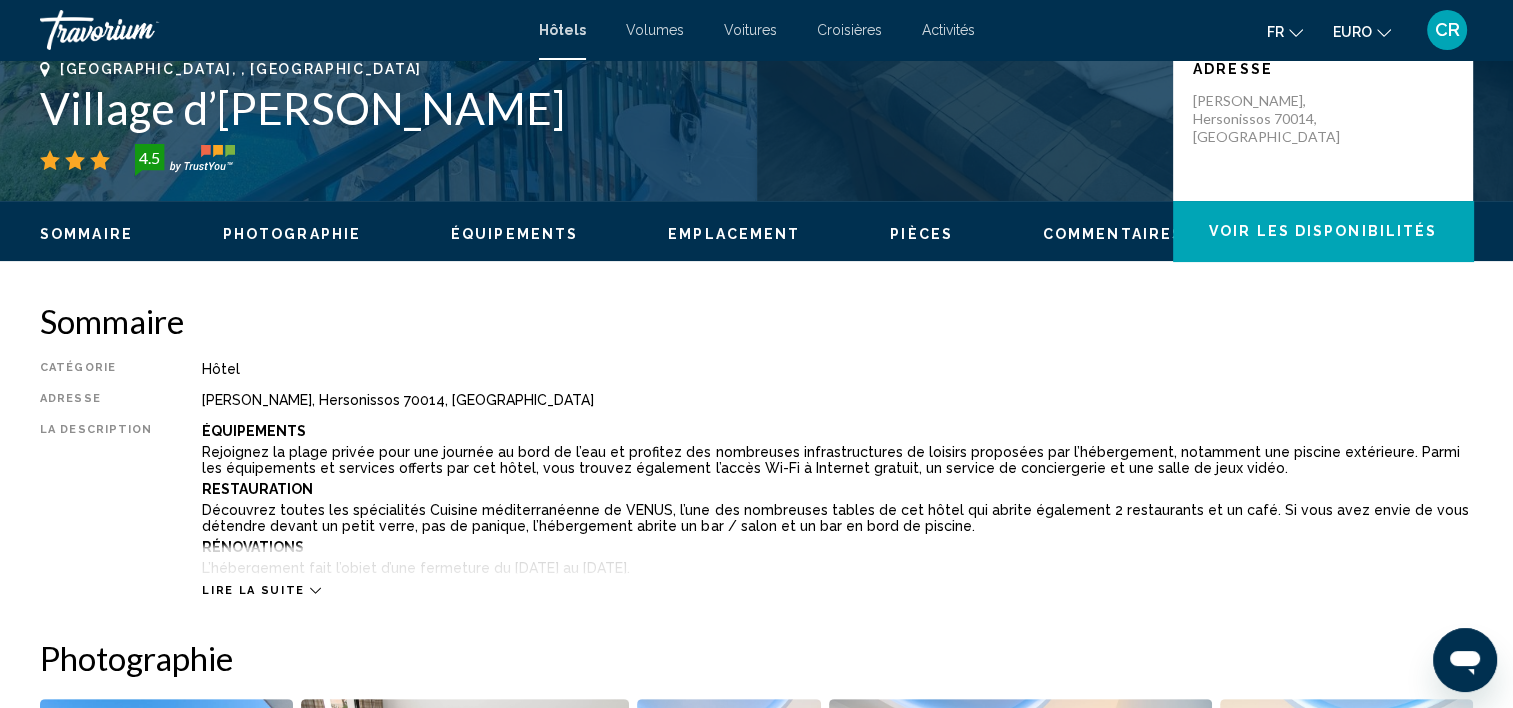 scroll, scrollTop: 405, scrollLeft: 0, axis: vertical 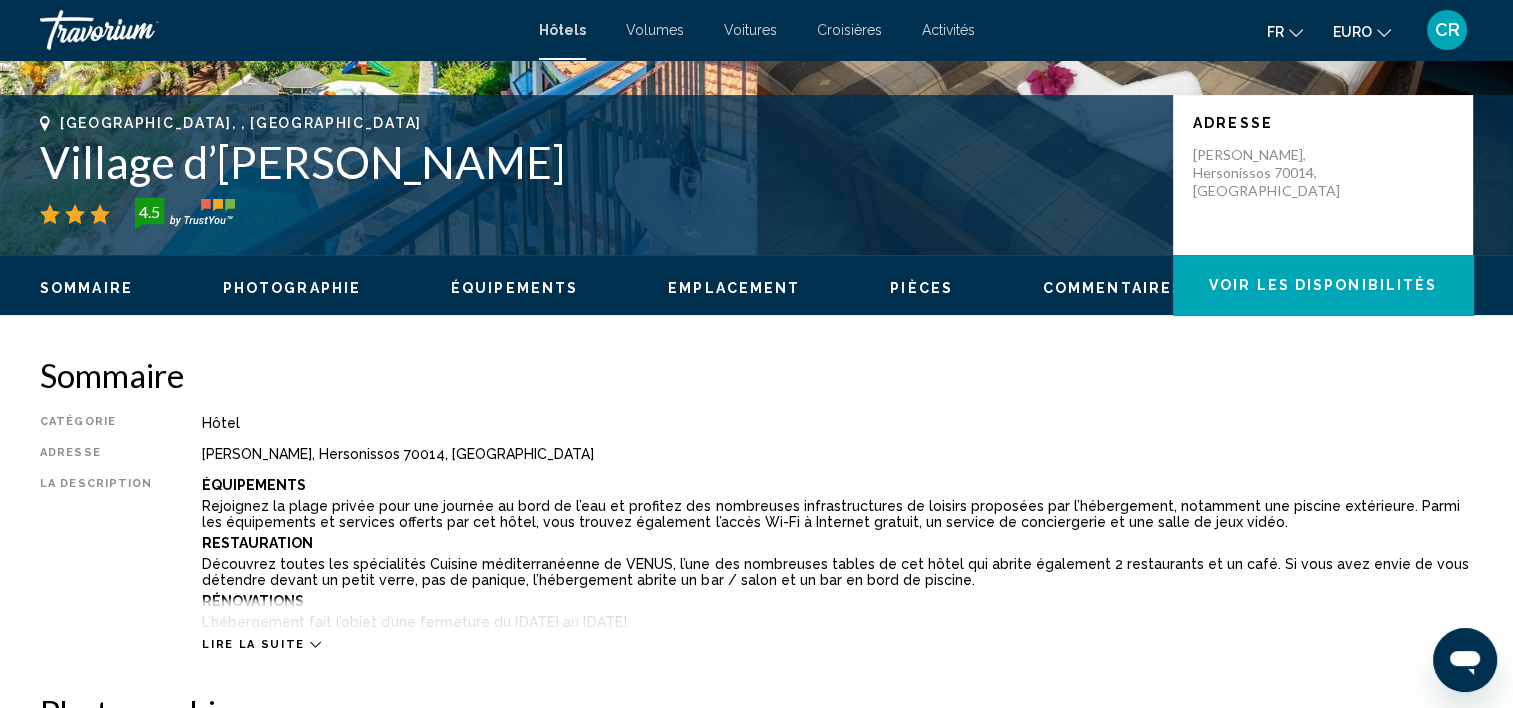 click on "[GEOGRAPHIC_DATA], , Grèce Village d’[PERSON_NAME]
4.5" at bounding box center (596, 172) 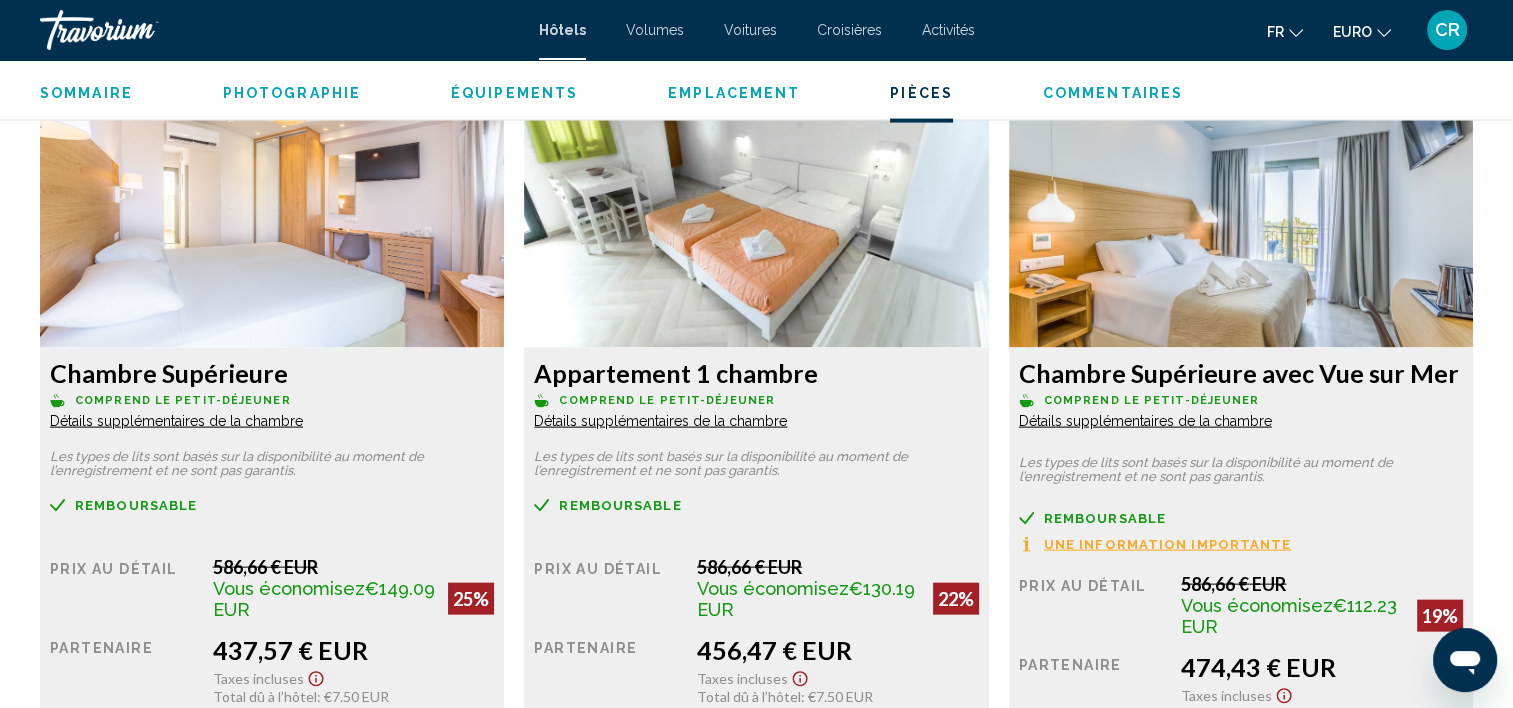 scroll, scrollTop: 4105, scrollLeft: 0, axis: vertical 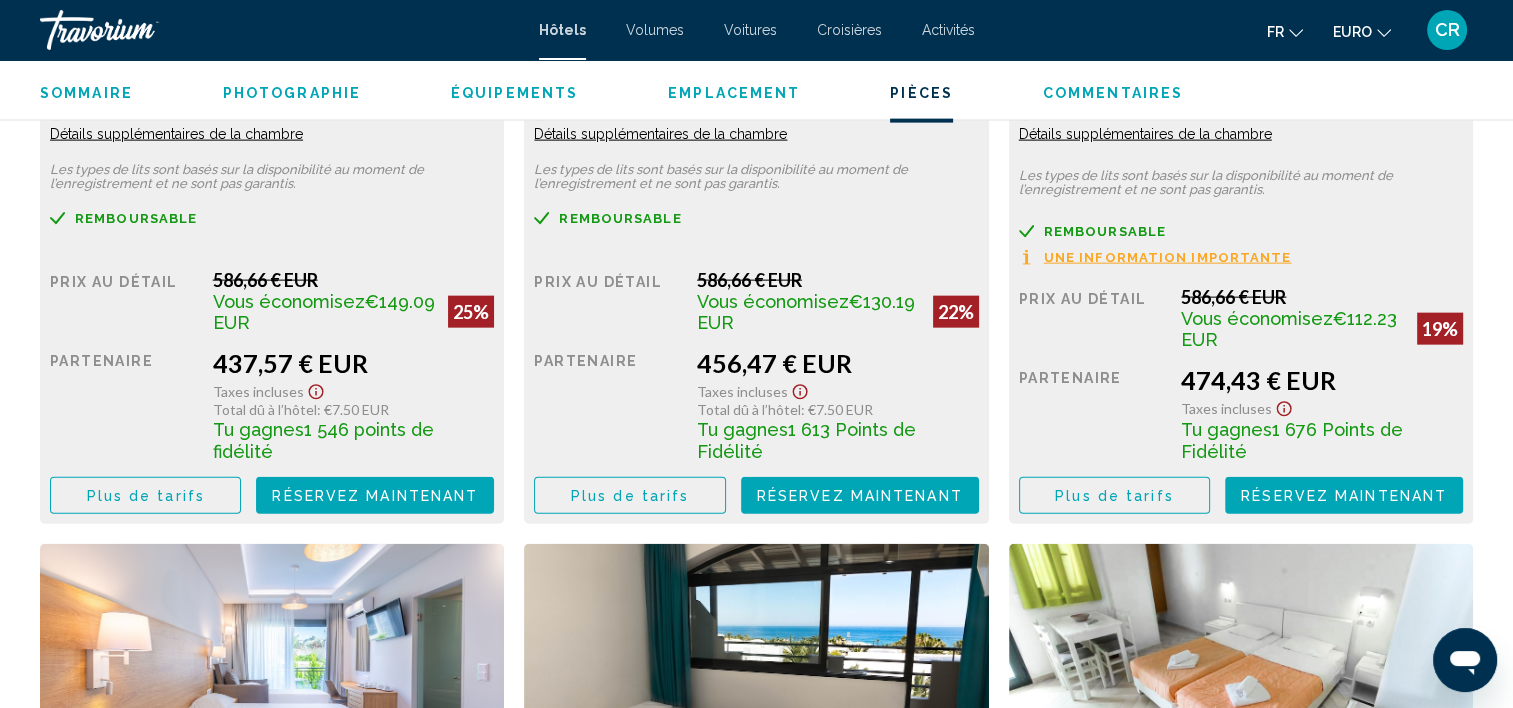 click on "Plus de tarifs" at bounding box center (146, -988) 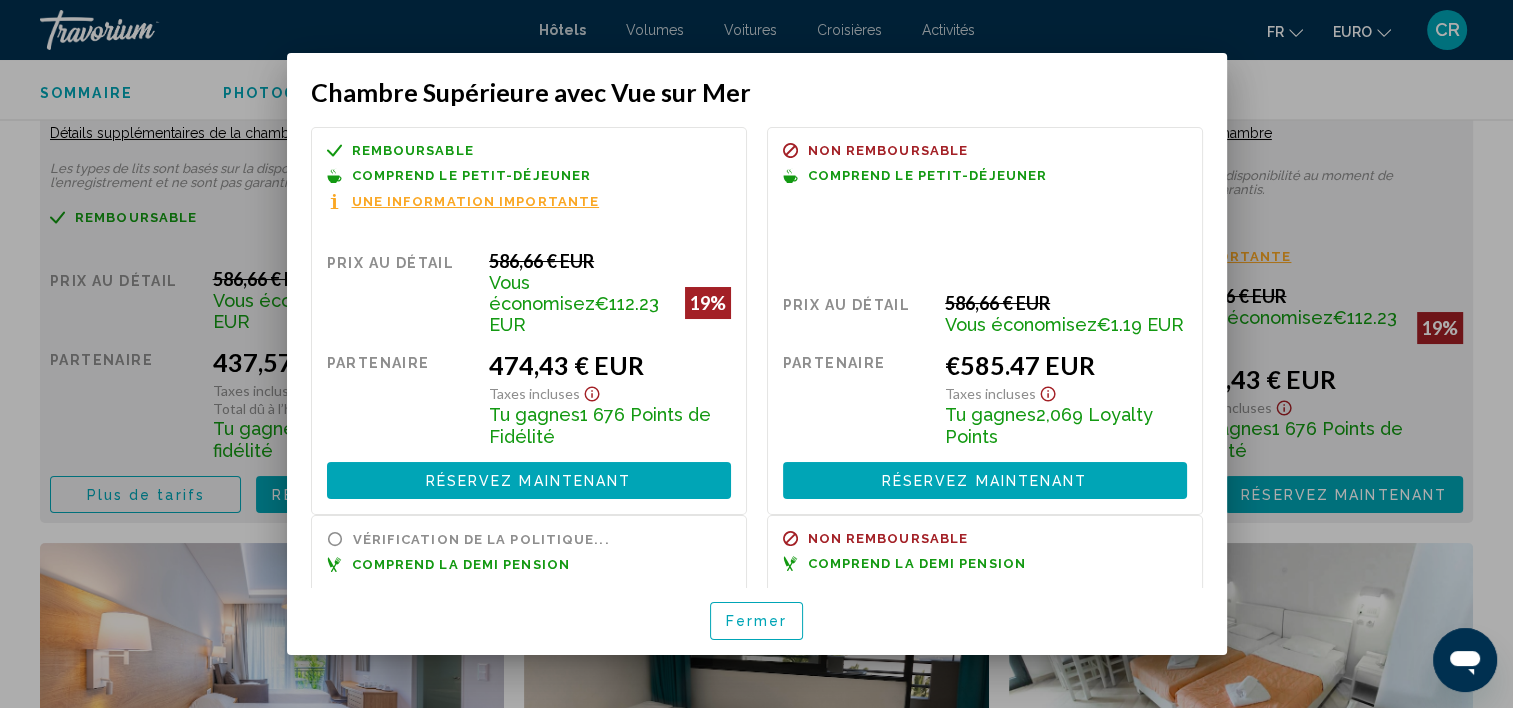 scroll, scrollTop: 0, scrollLeft: 0, axis: both 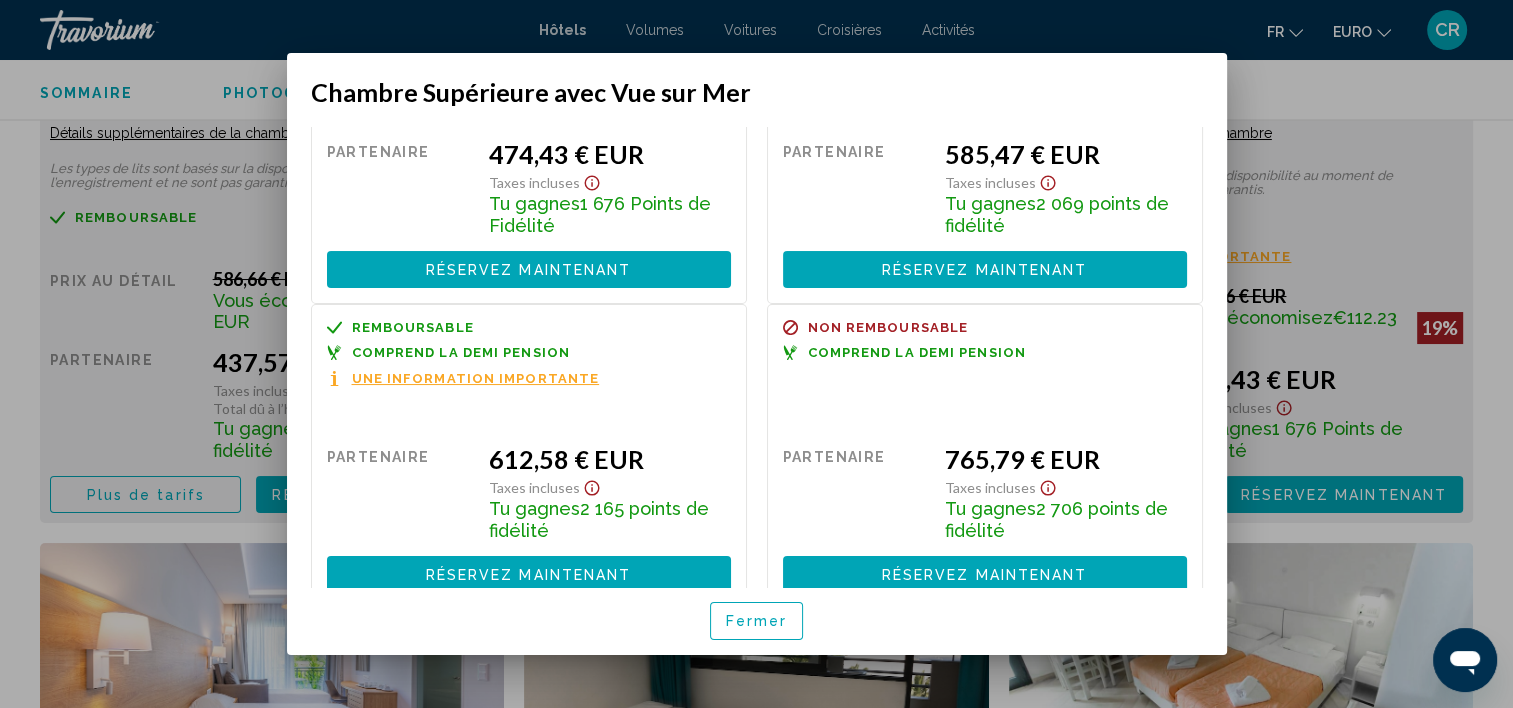 click at bounding box center [756, 354] 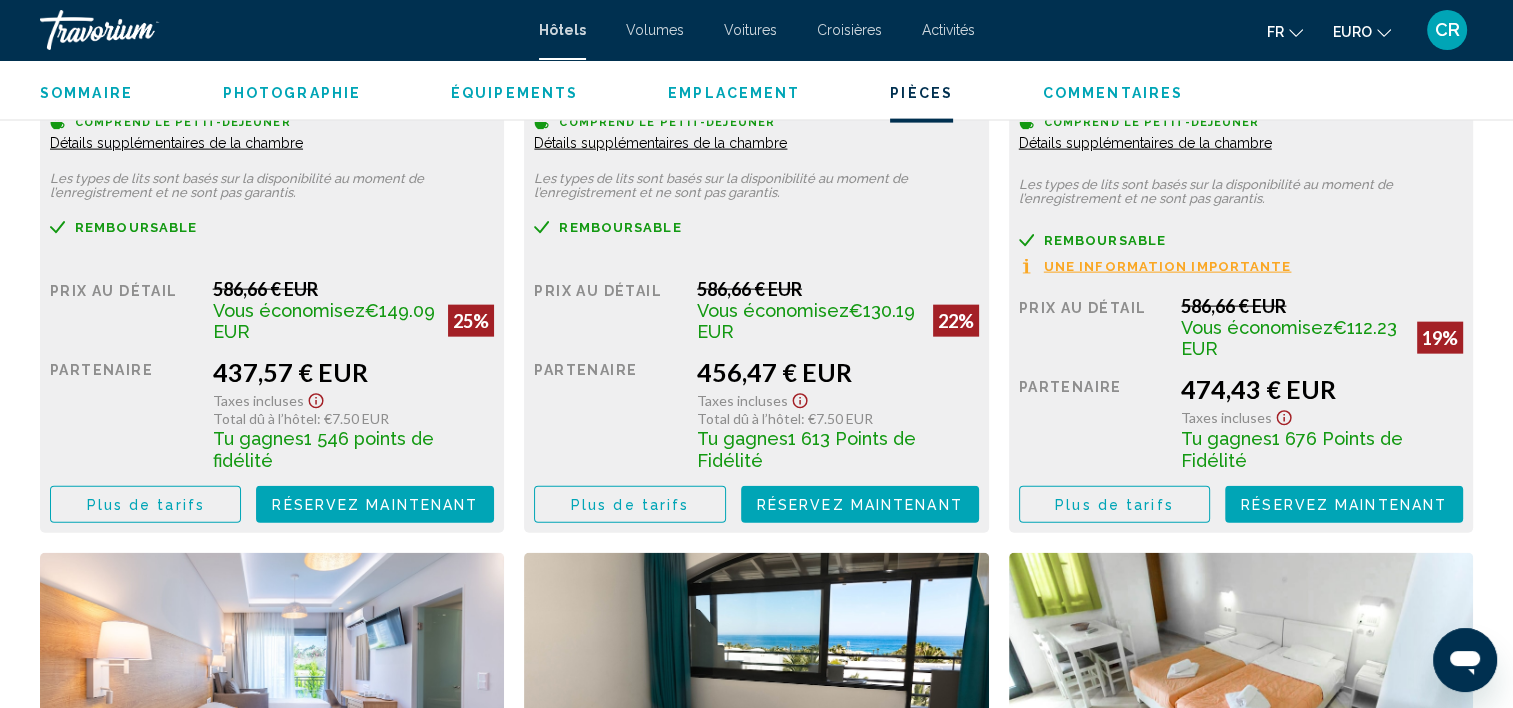 scroll, scrollTop: 4505, scrollLeft: 0, axis: vertical 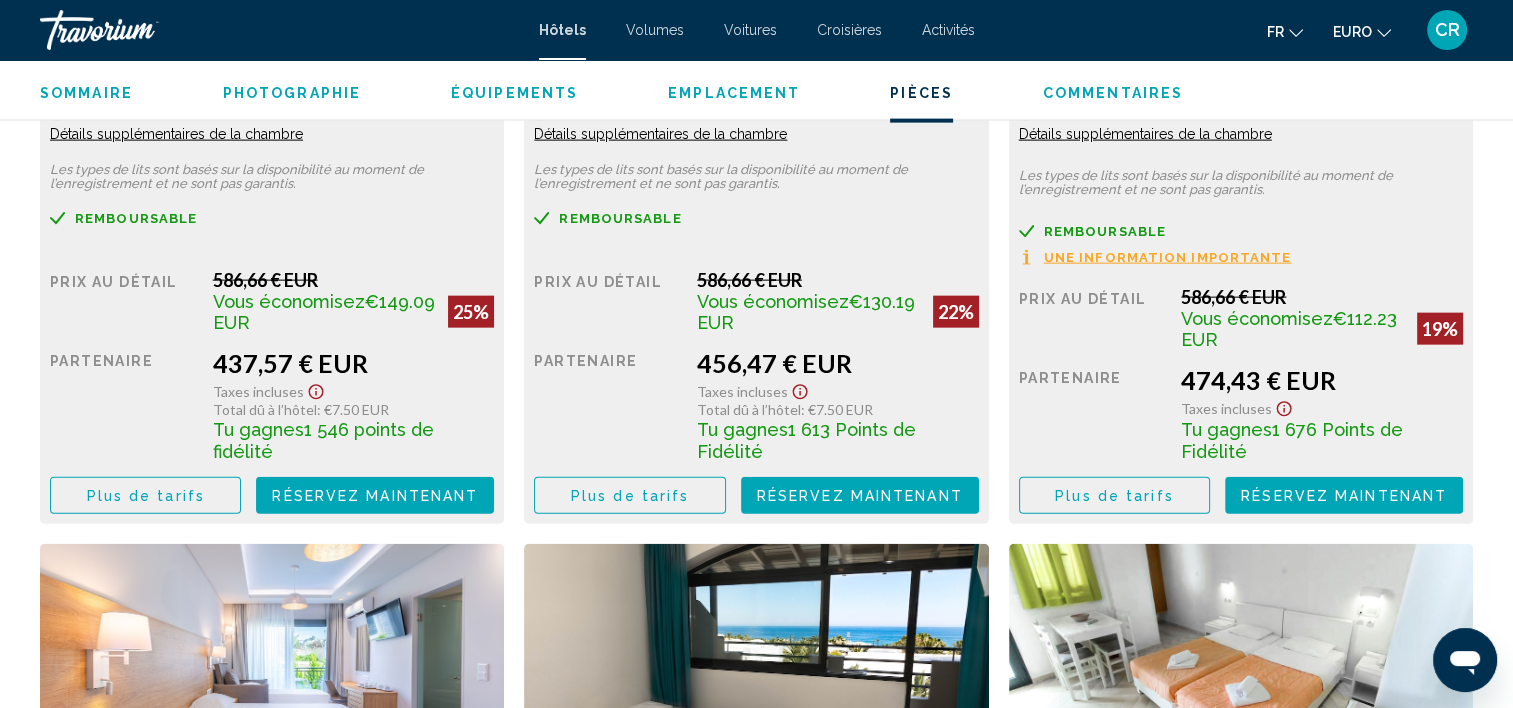 click on "Plus de tarifs" at bounding box center (146, -988) 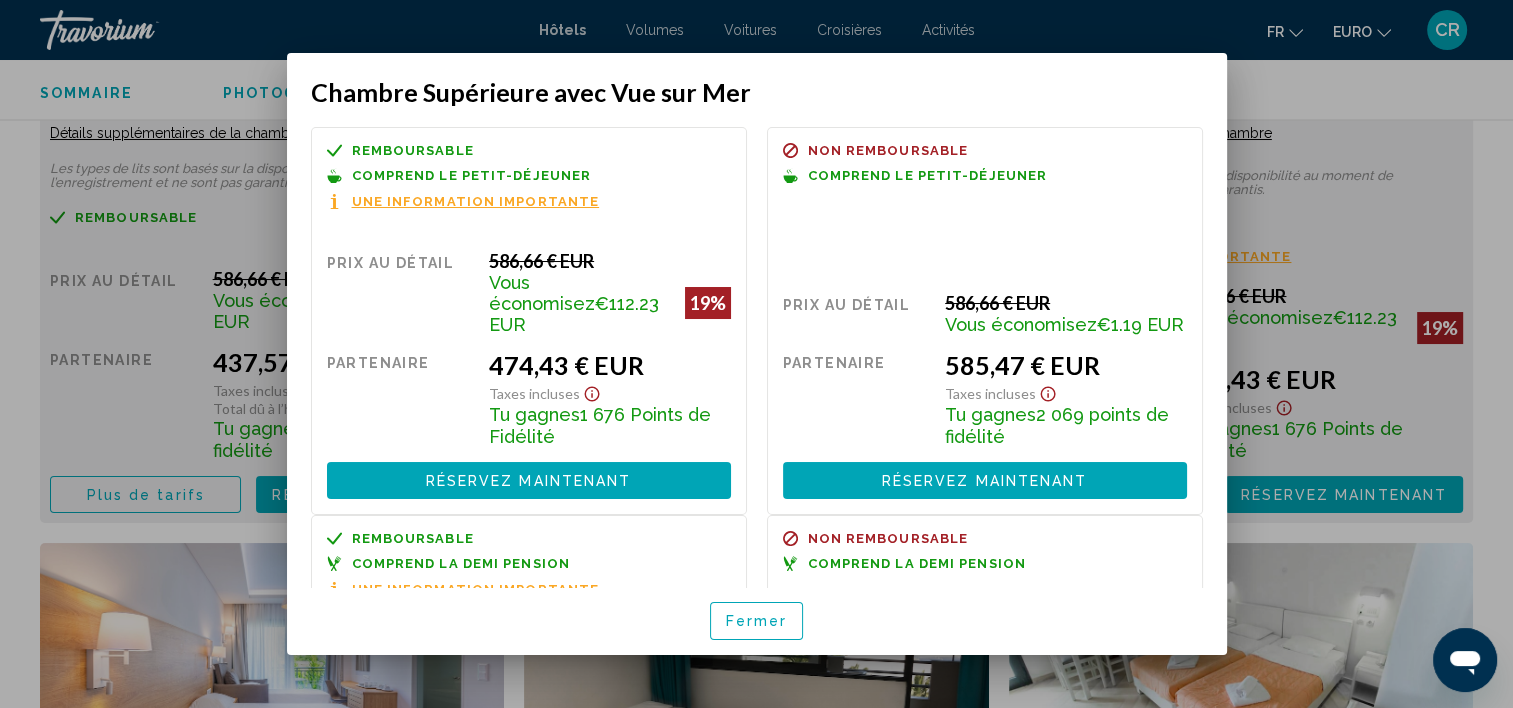 scroll, scrollTop: 0, scrollLeft: 0, axis: both 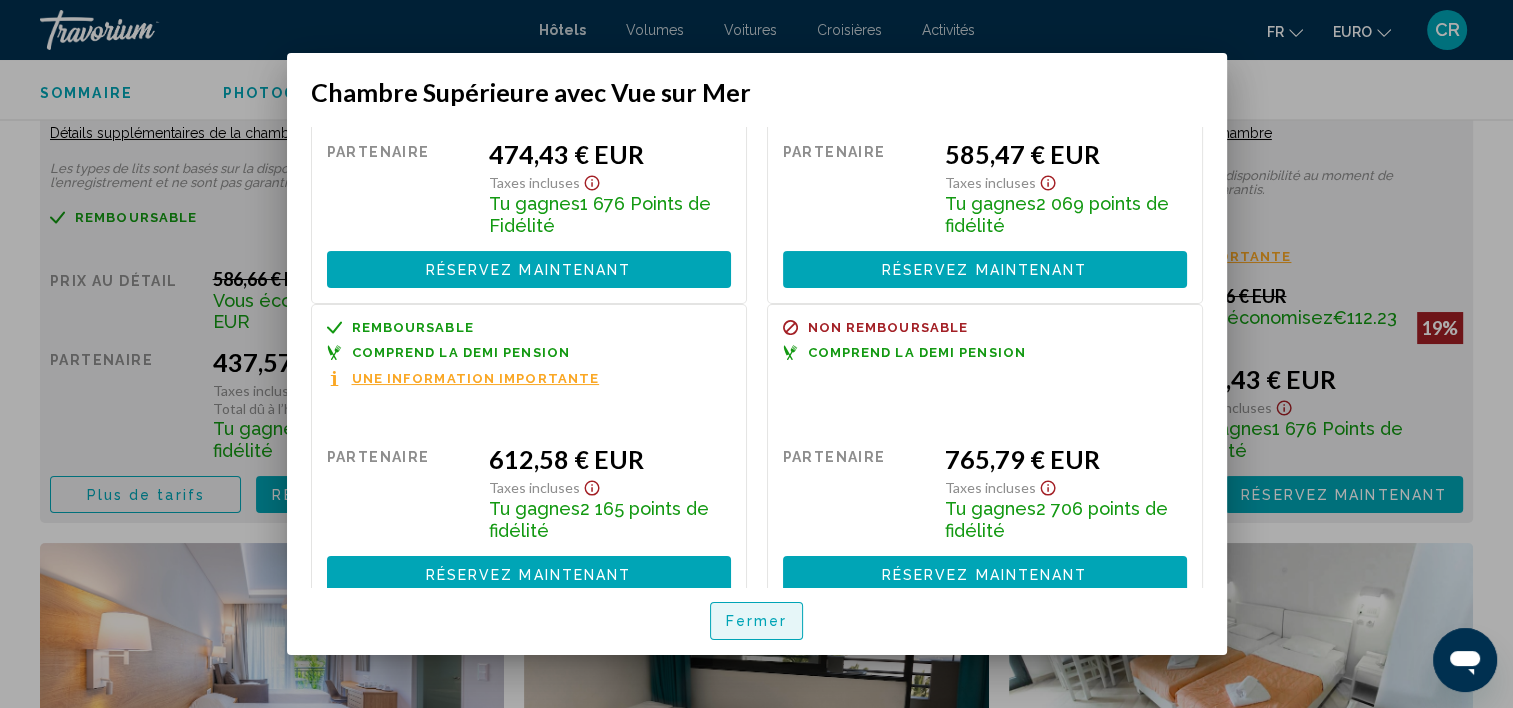 click on "Fermer" at bounding box center [757, 622] 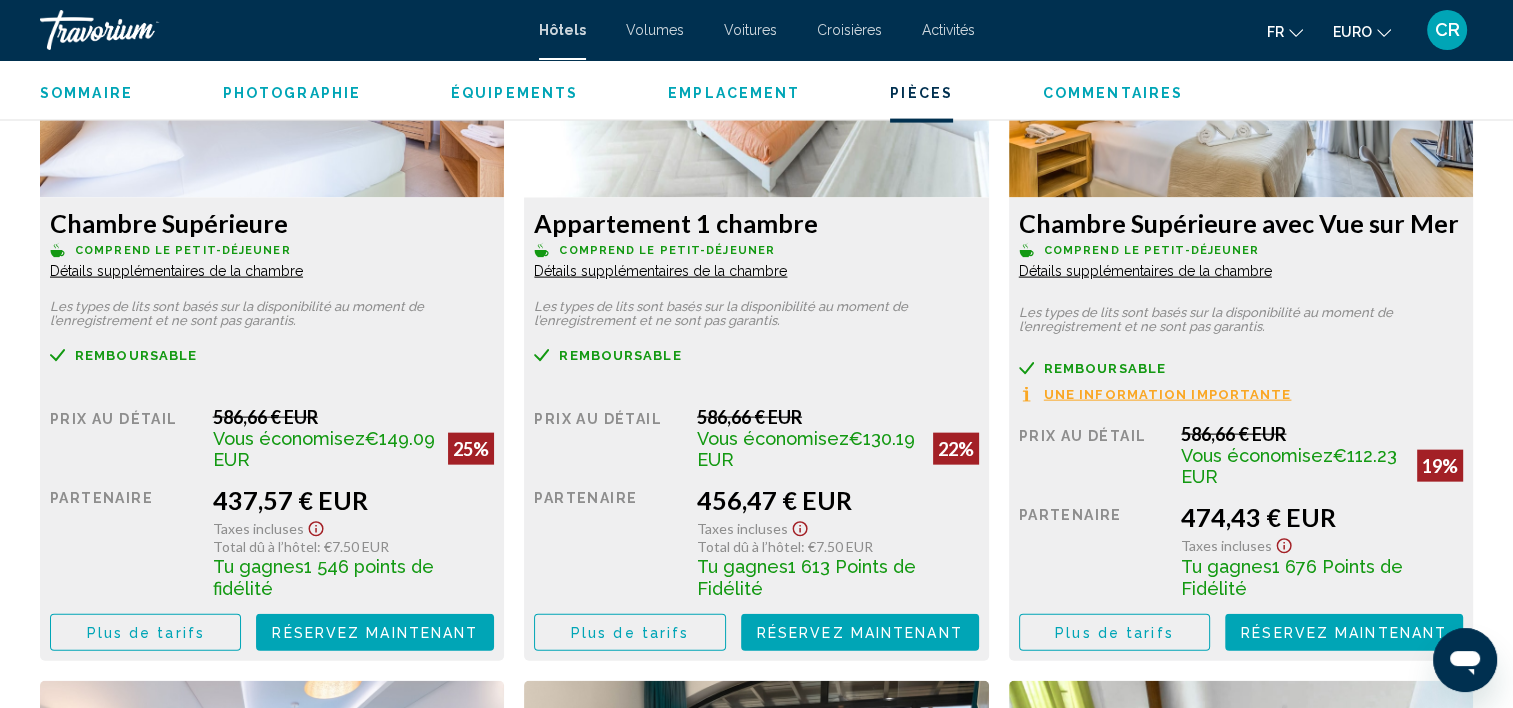 scroll, scrollTop: 4405, scrollLeft: 0, axis: vertical 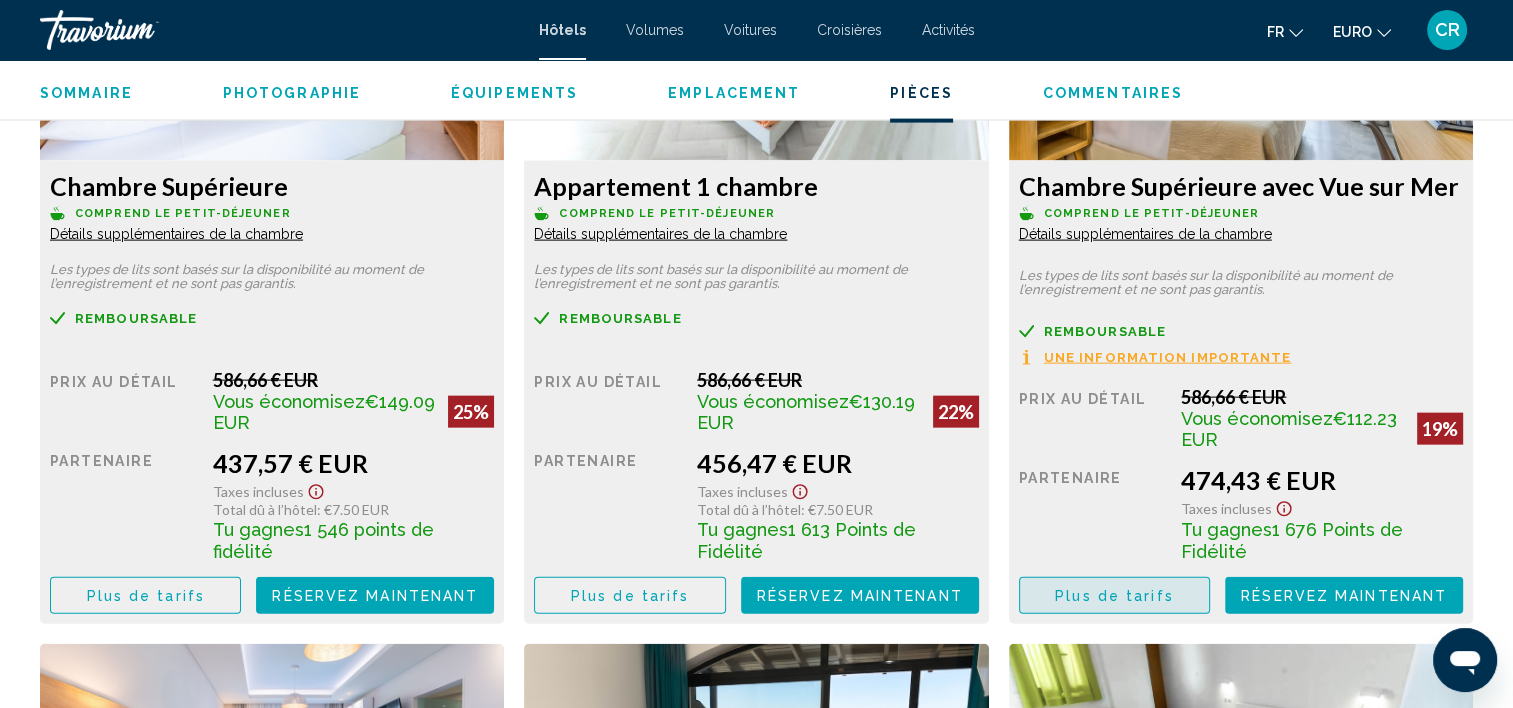click on "Plus de tarifs" at bounding box center [1114, 596] 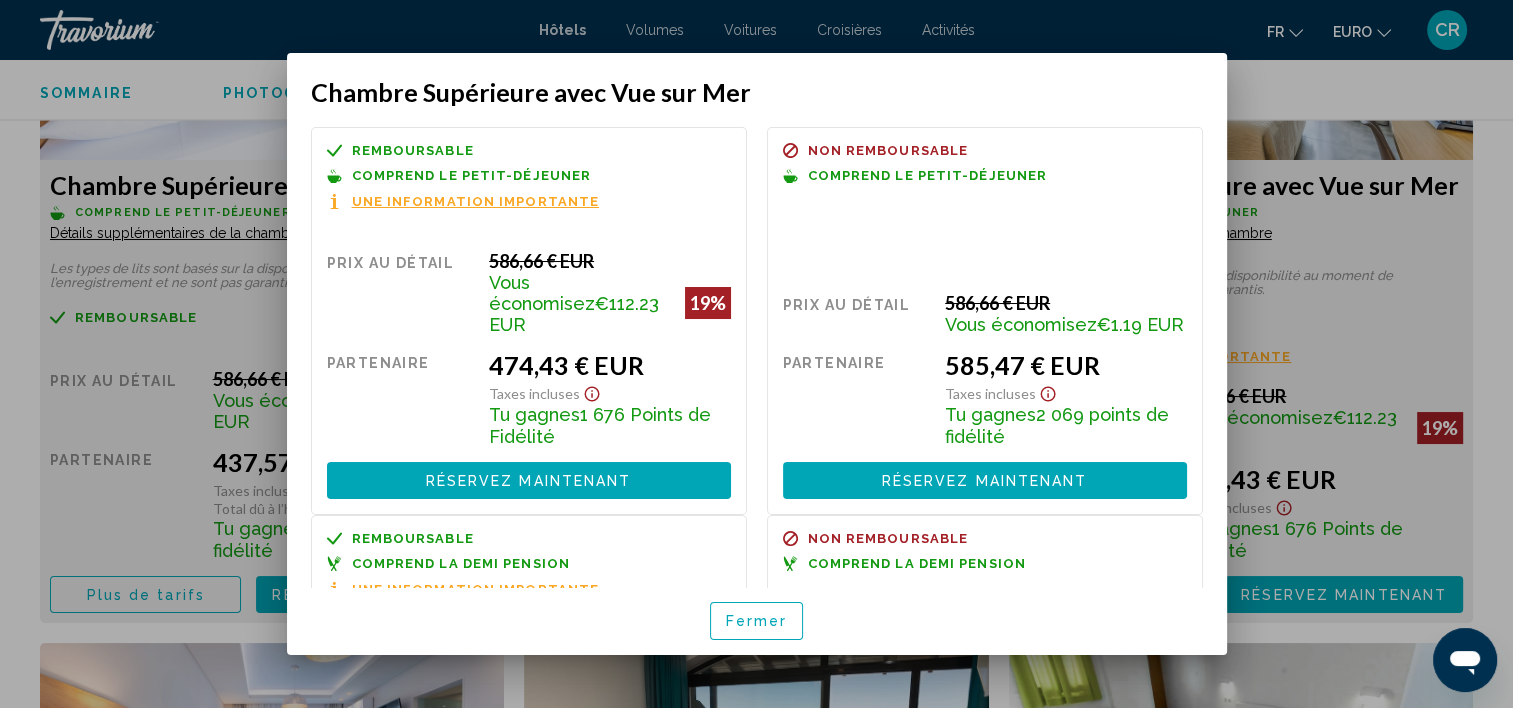 scroll, scrollTop: 0, scrollLeft: 0, axis: both 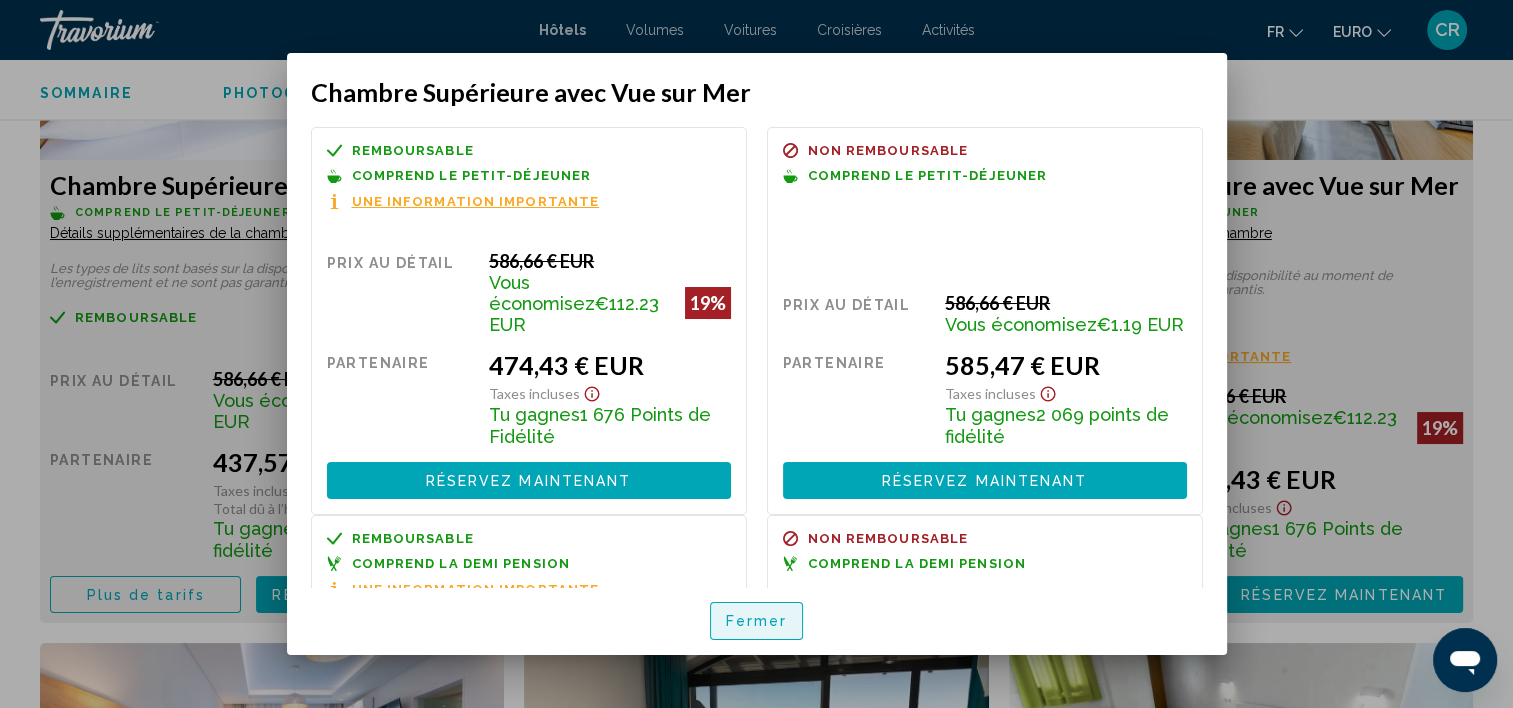 click on "Fermer" at bounding box center (757, 622) 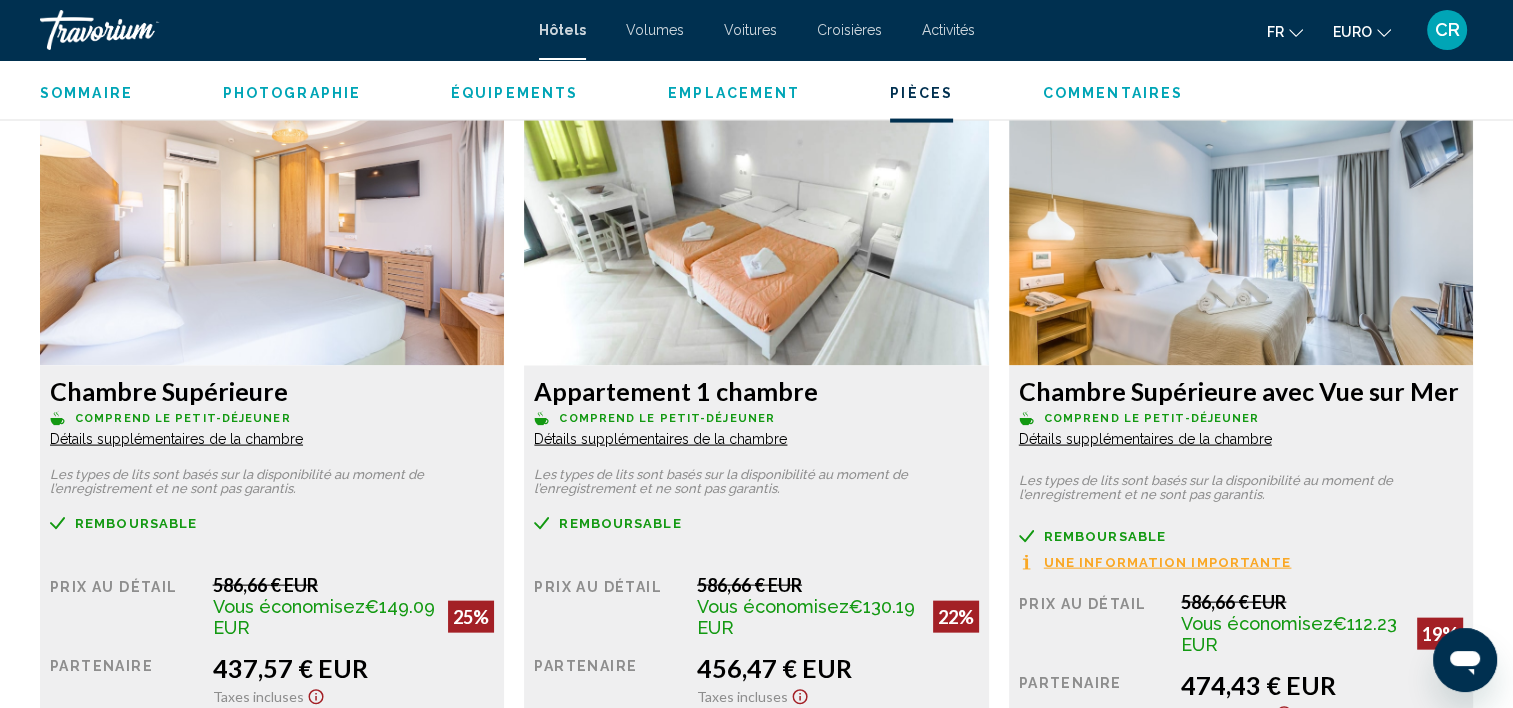 scroll, scrollTop: 4300, scrollLeft: 0, axis: vertical 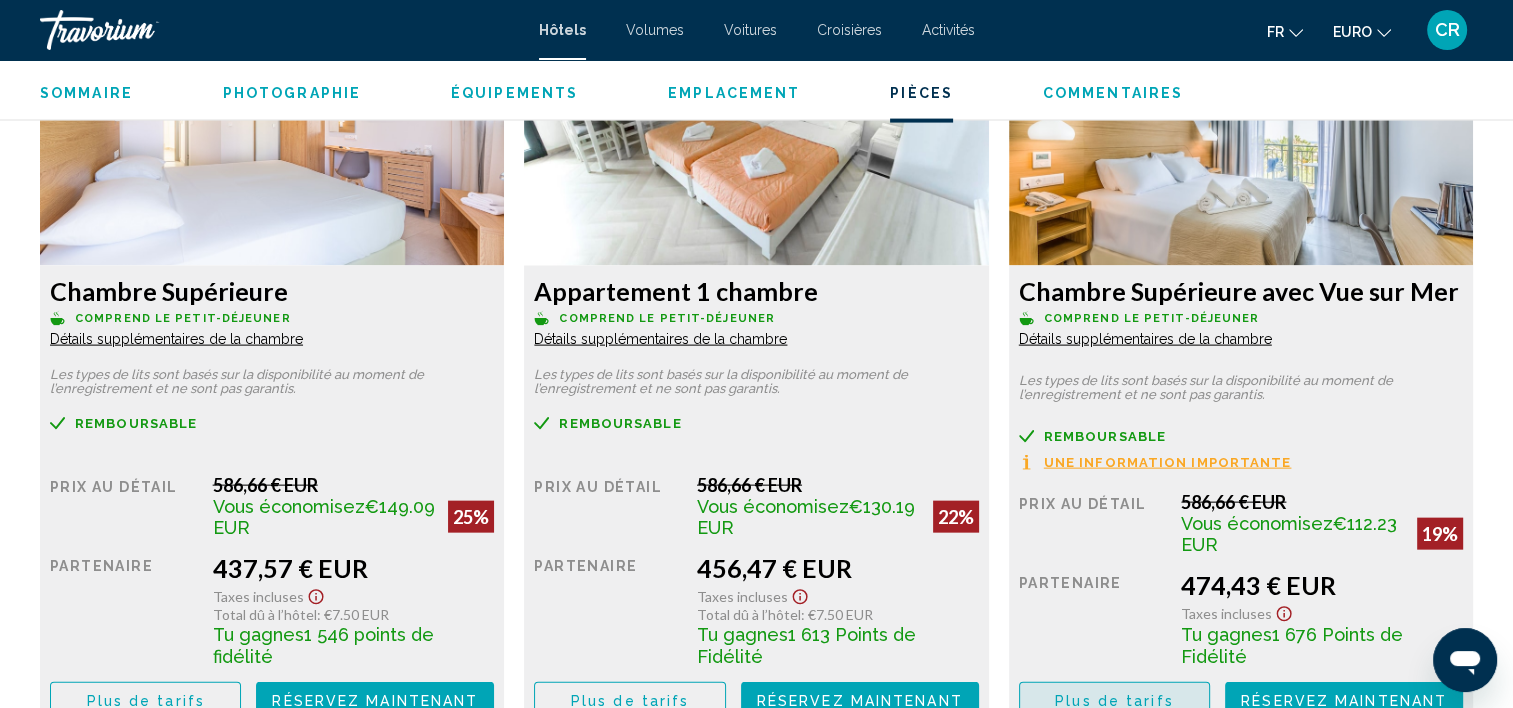 click on "Plus de tarifs" at bounding box center (1114, 701) 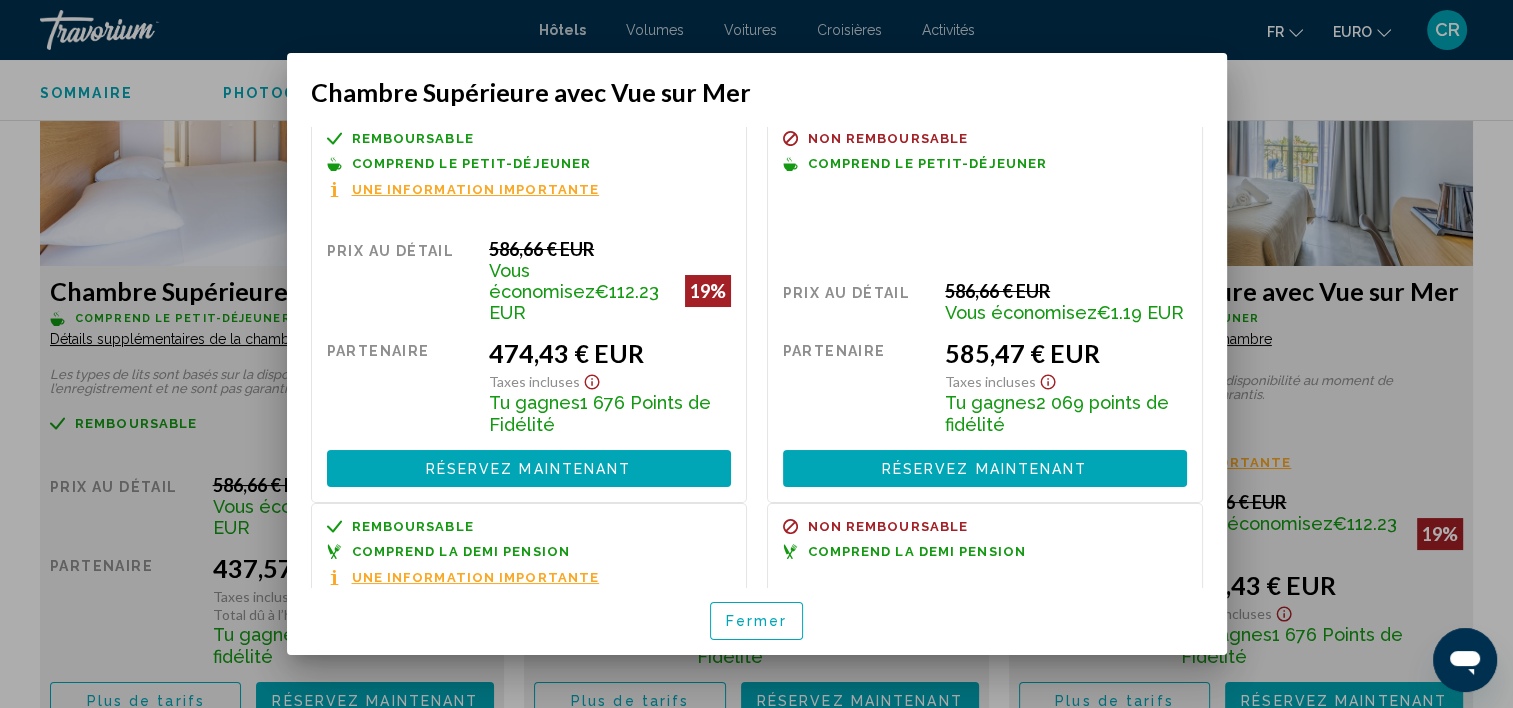 scroll, scrollTop: 0, scrollLeft: 0, axis: both 